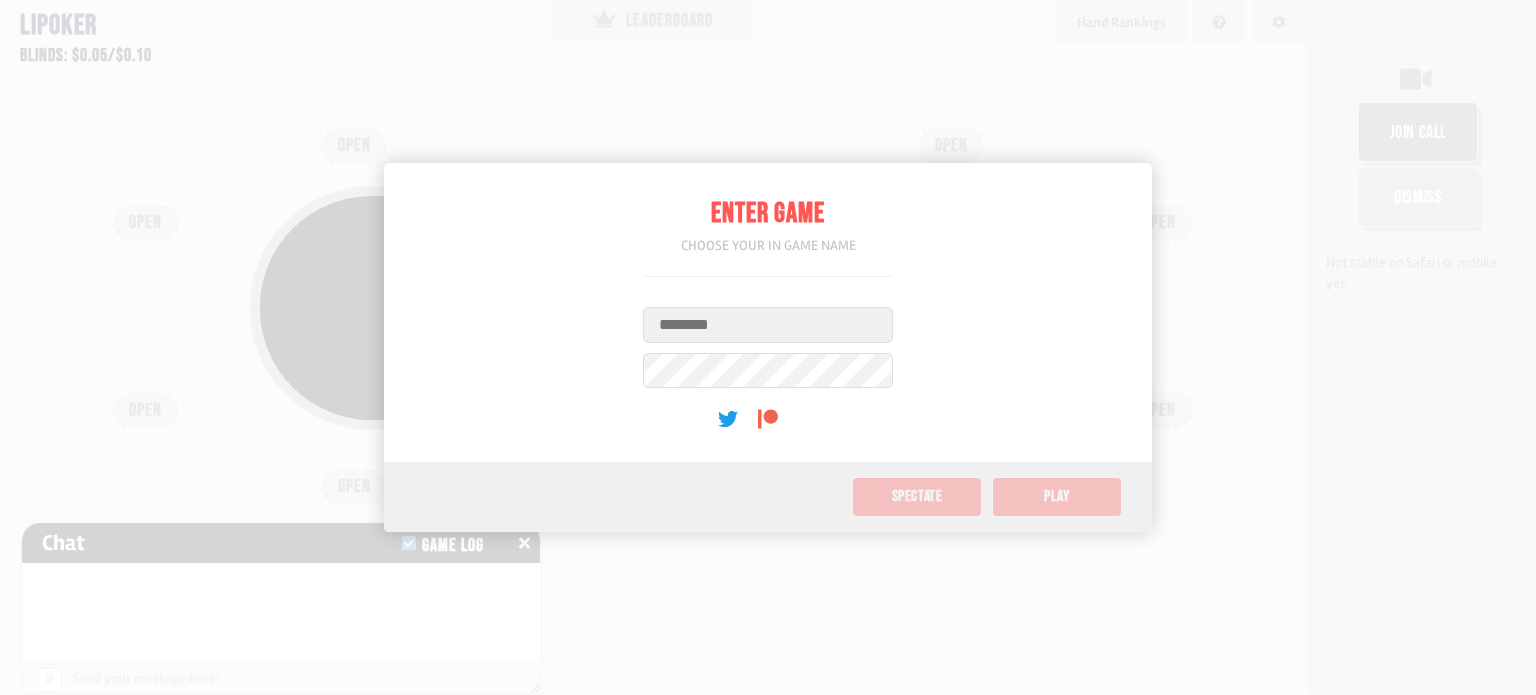 scroll, scrollTop: 0, scrollLeft: 0, axis: both 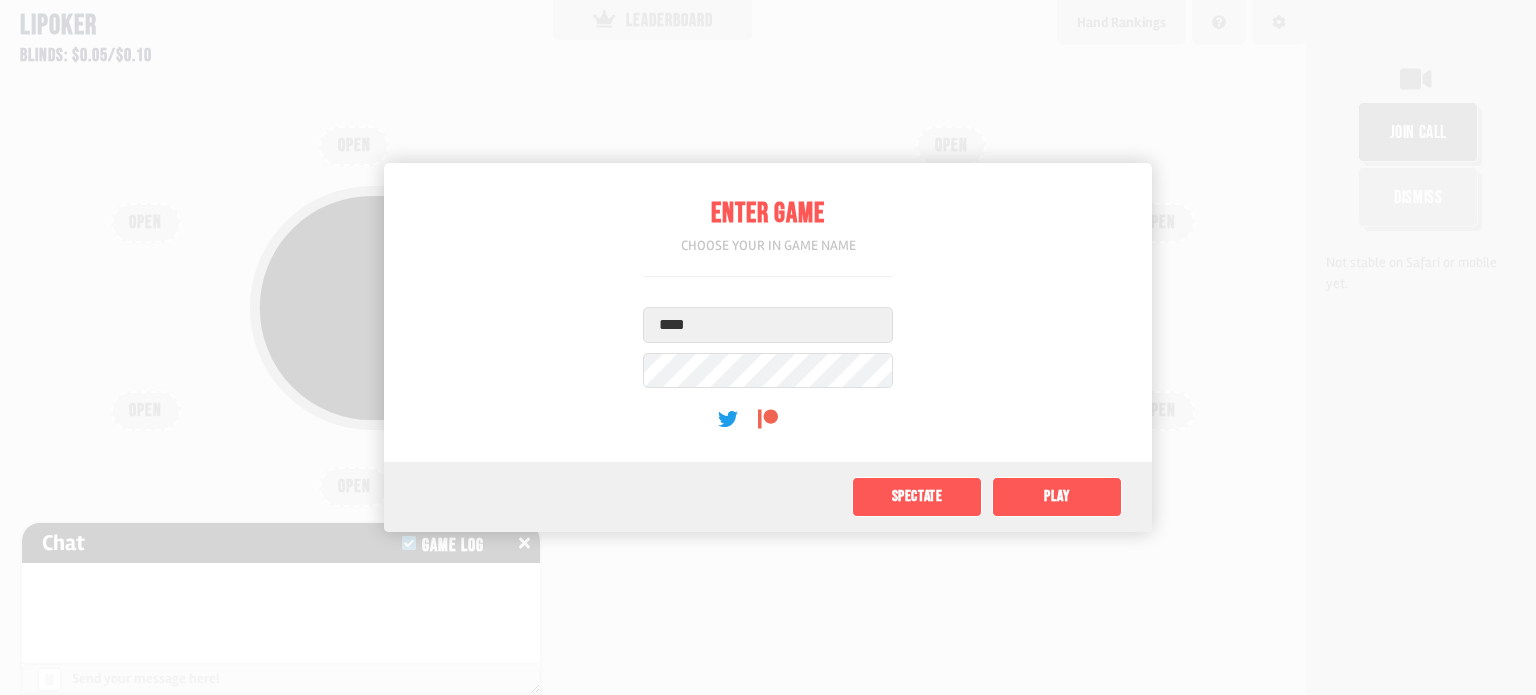type on "****" 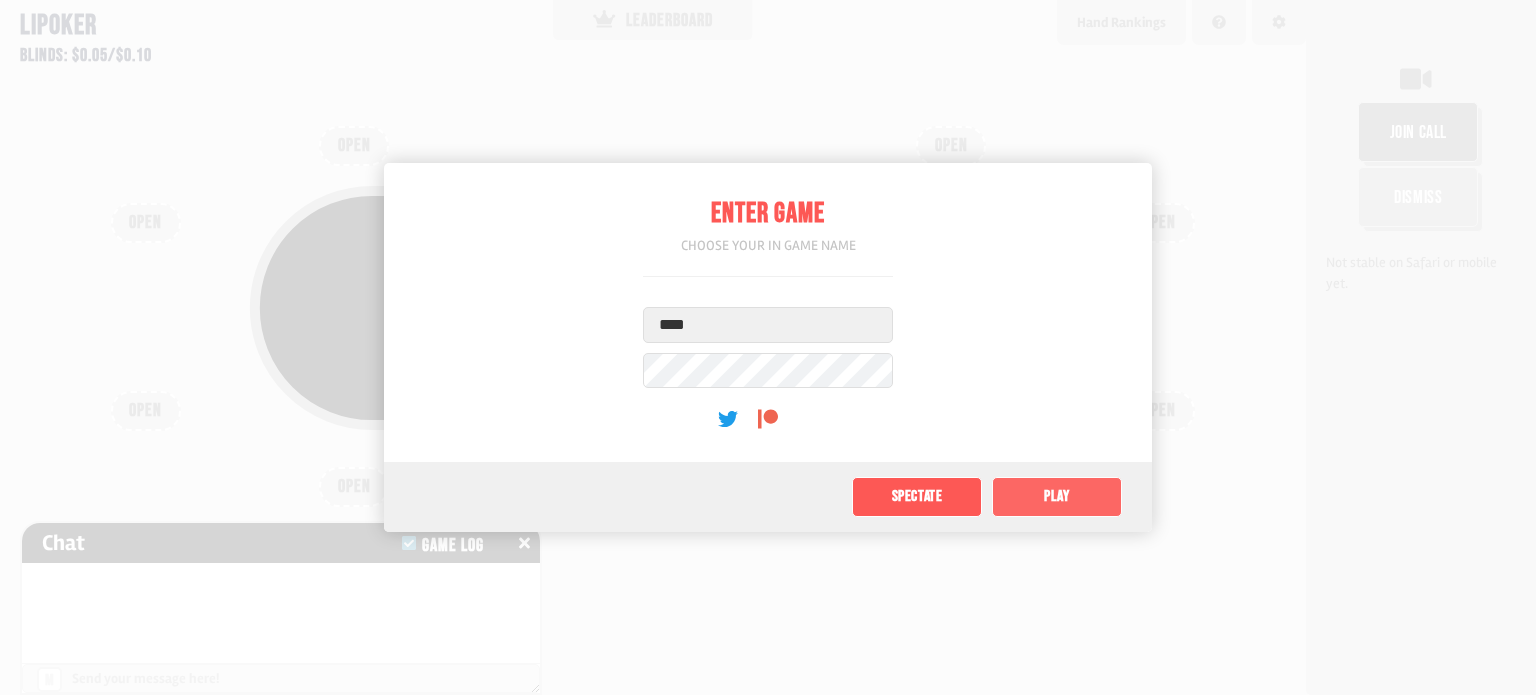 click on "Play" 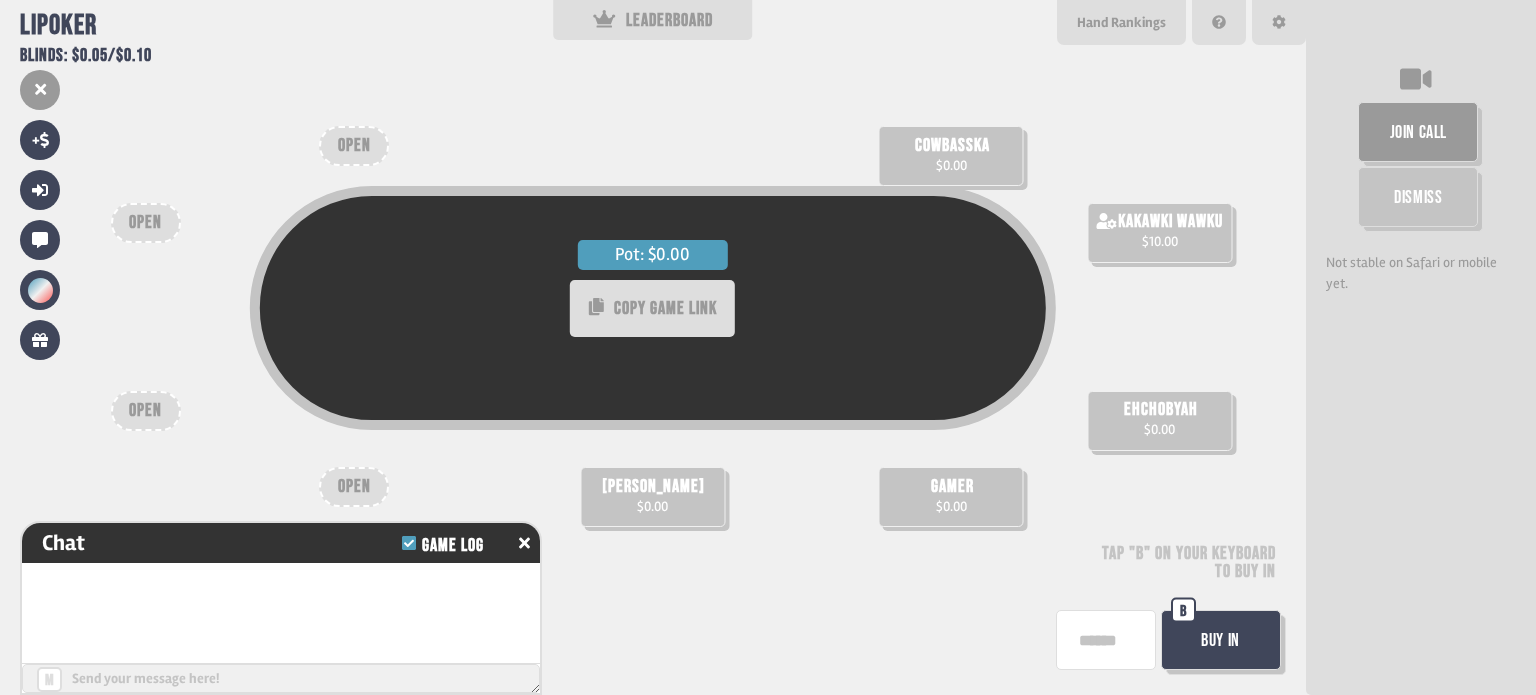 scroll, scrollTop: 32, scrollLeft: 0, axis: vertical 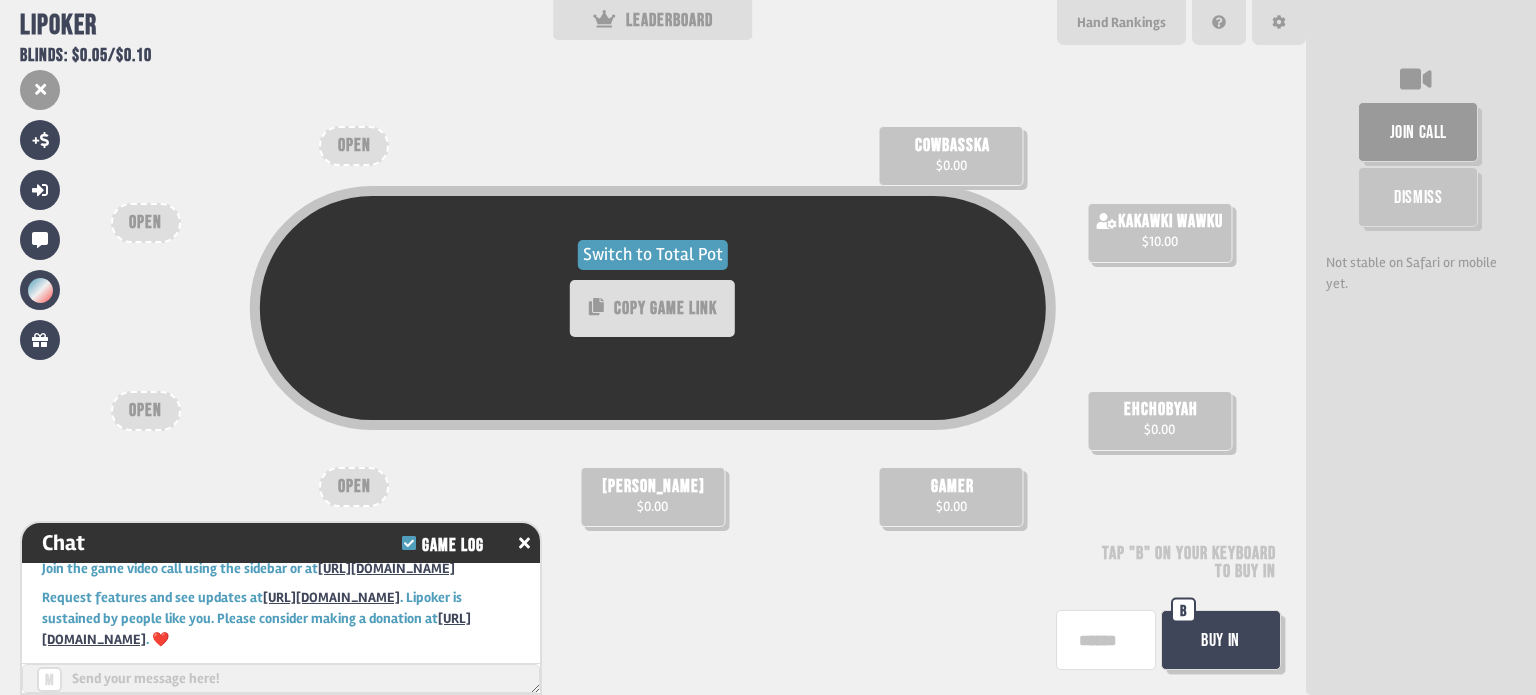 click on "Switch to Total Pot" at bounding box center (653, 255) 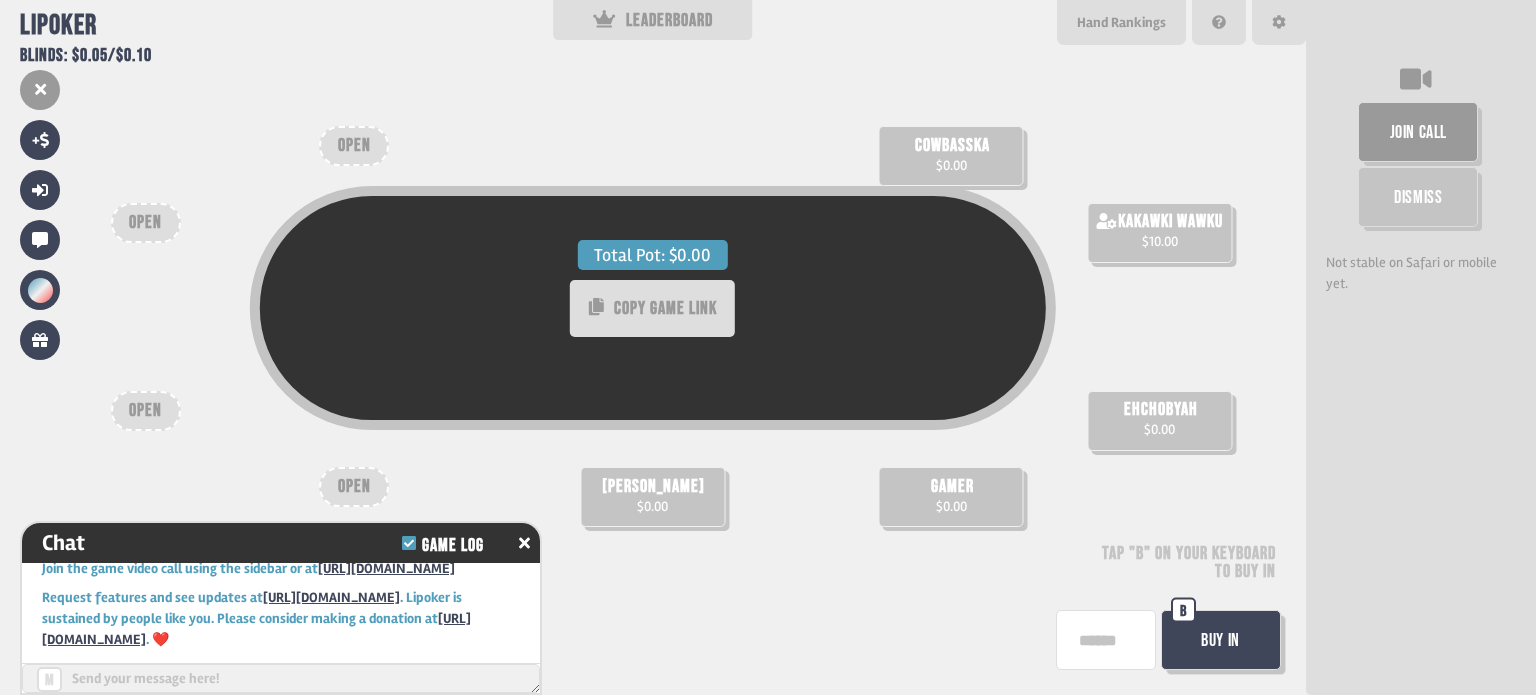 click on "Total Pot: $0.00" at bounding box center (653, 255) 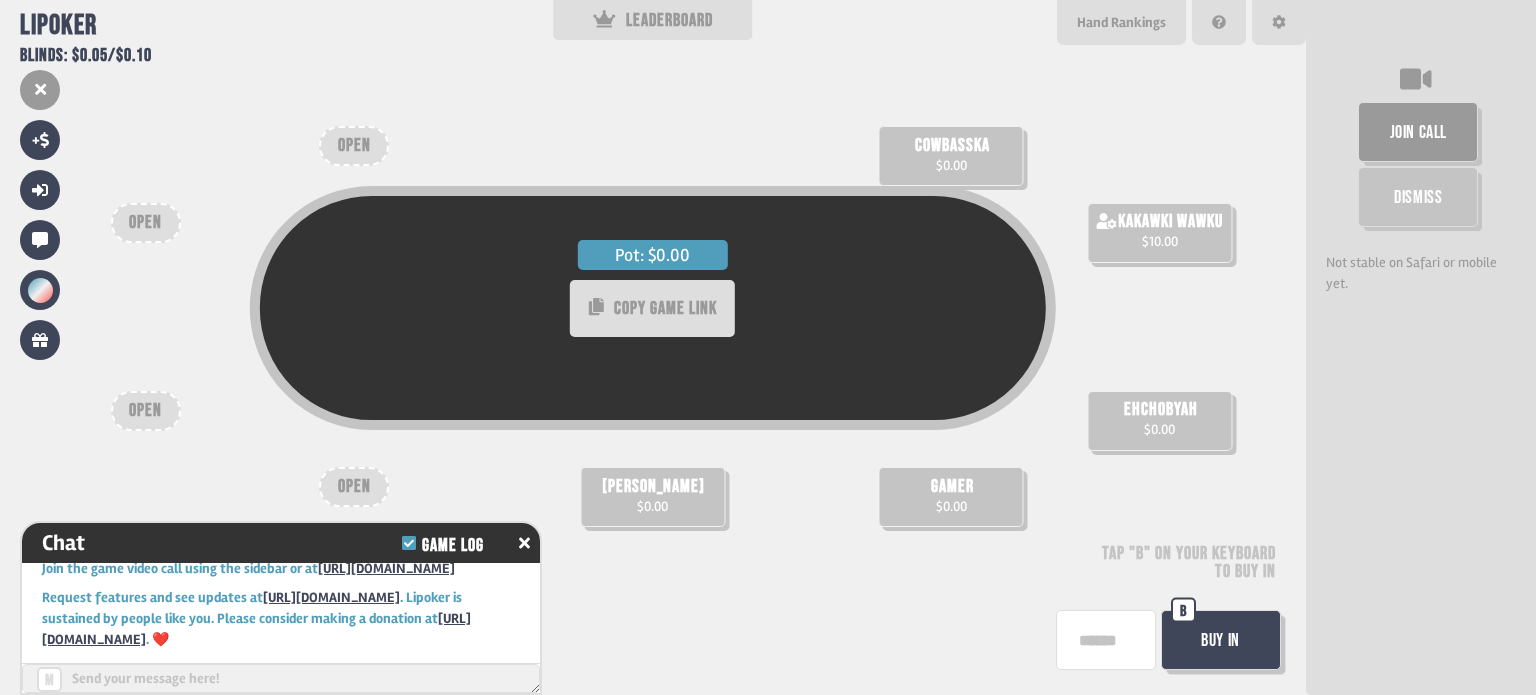 click on "Buy In" at bounding box center (1221, 640) 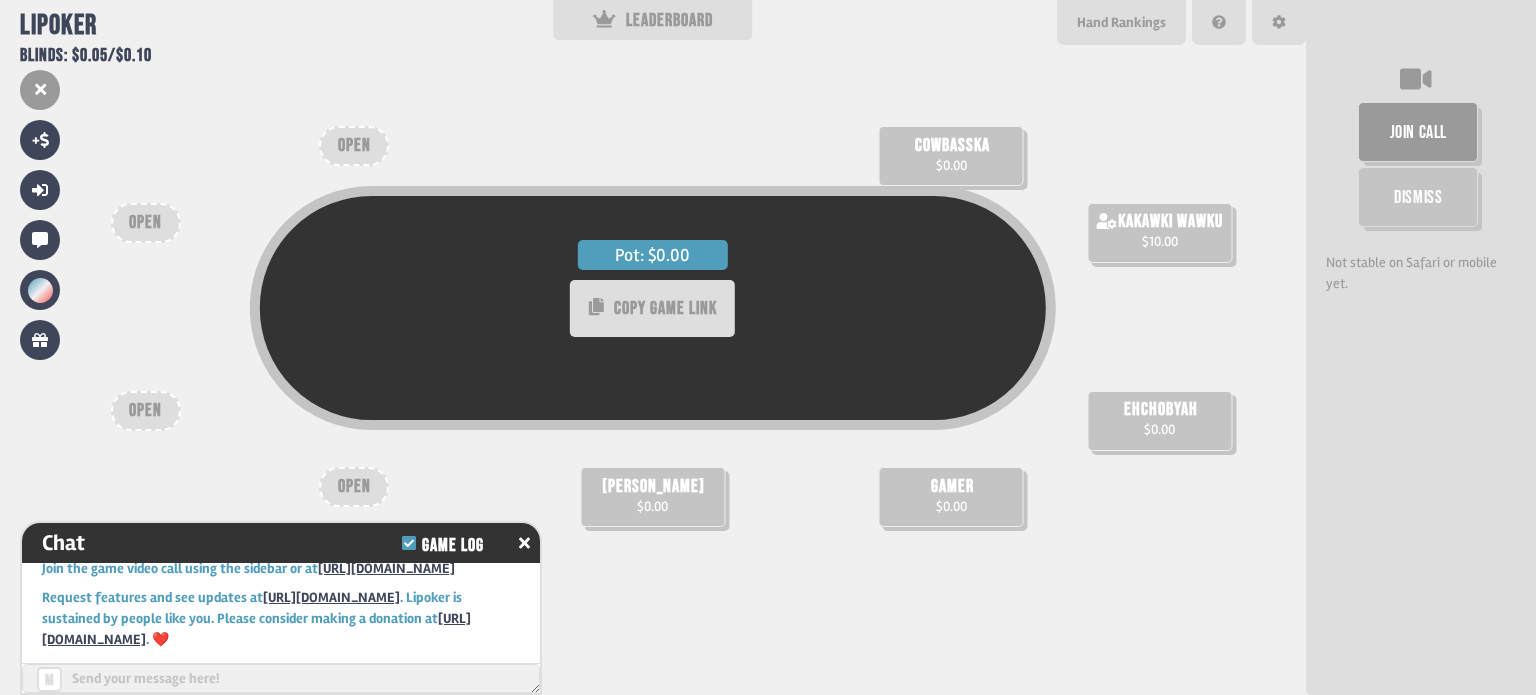 click on "Pot: $0.00   COPY GAME LINK [PERSON_NAME] $0.00  gamer $0.00  ehchobyah  $0.00  cowbasska $0.00  kakawki wawku $10.00  OPEN OPEN OPEN OPEN" at bounding box center (653, 347) 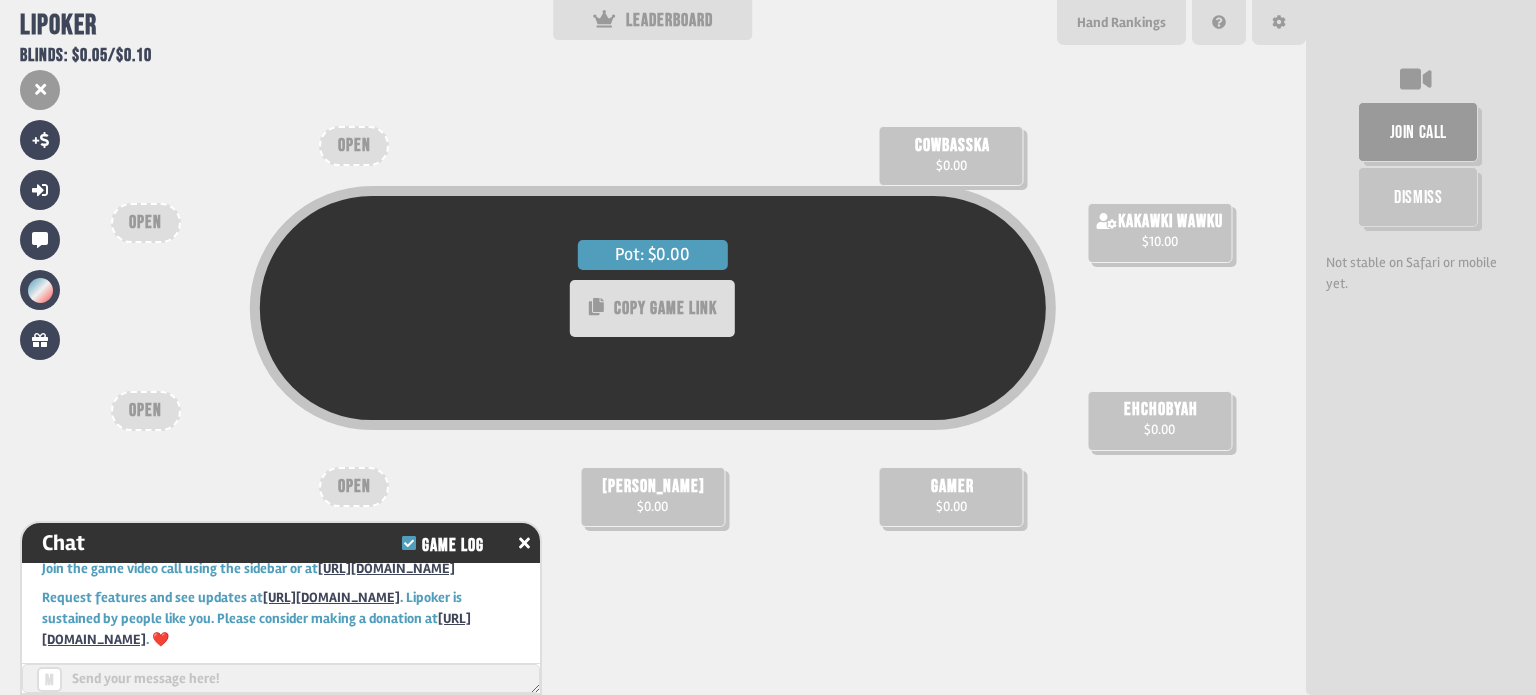 drag, startPoint x: 1046, startPoint y: 553, endPoint x: 1203, endPoint y: 618, distance: 169.92351 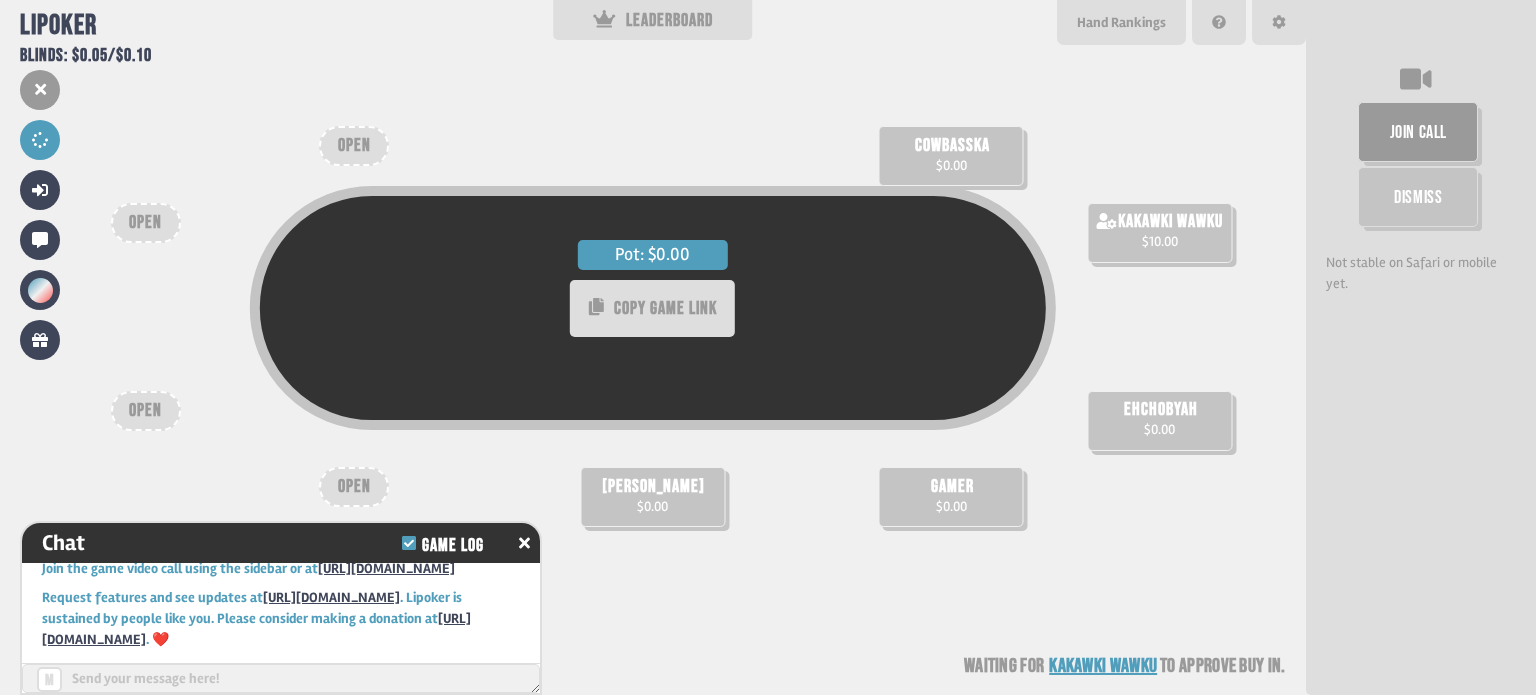 drag, startPoint x: 1254, startPoint y: 622, endPoint x: 1243, endPoint y: 622, distance: 11 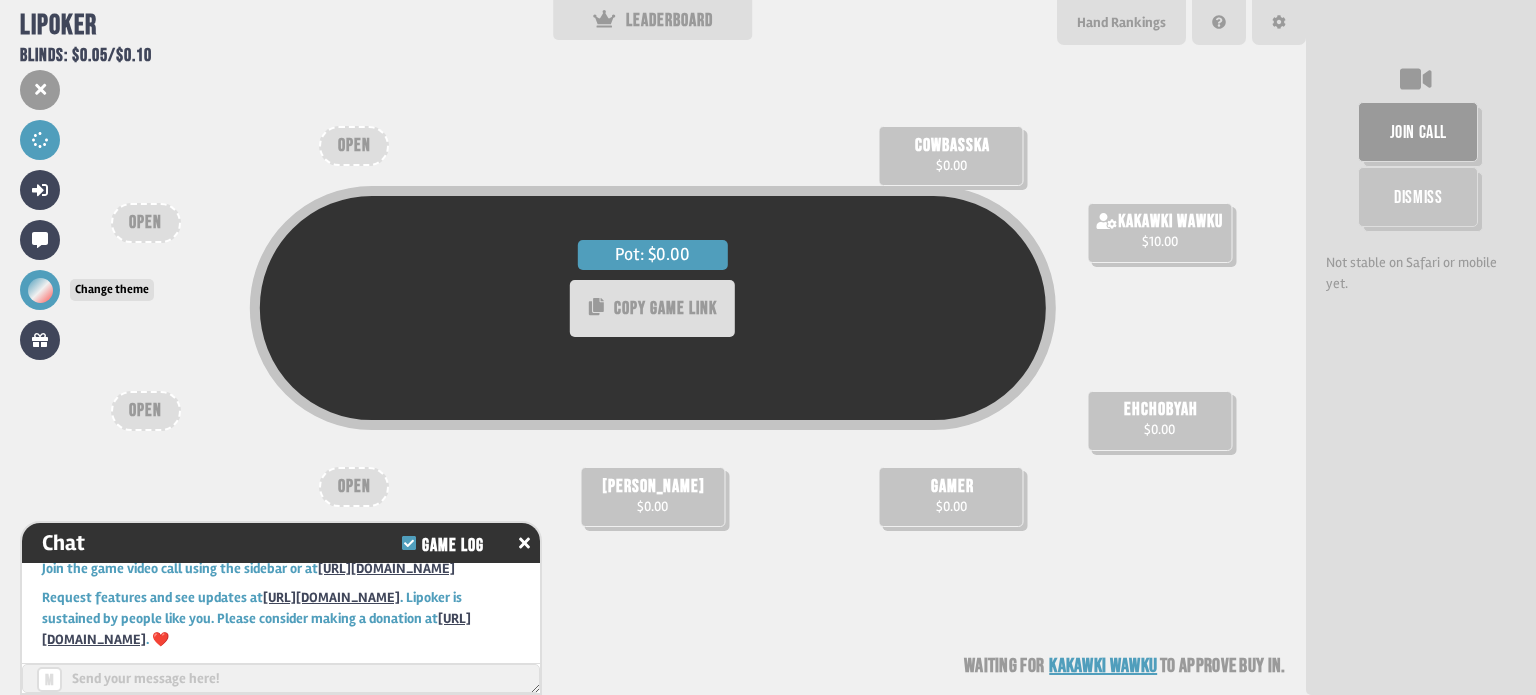 click at bounding box center (40, 290) 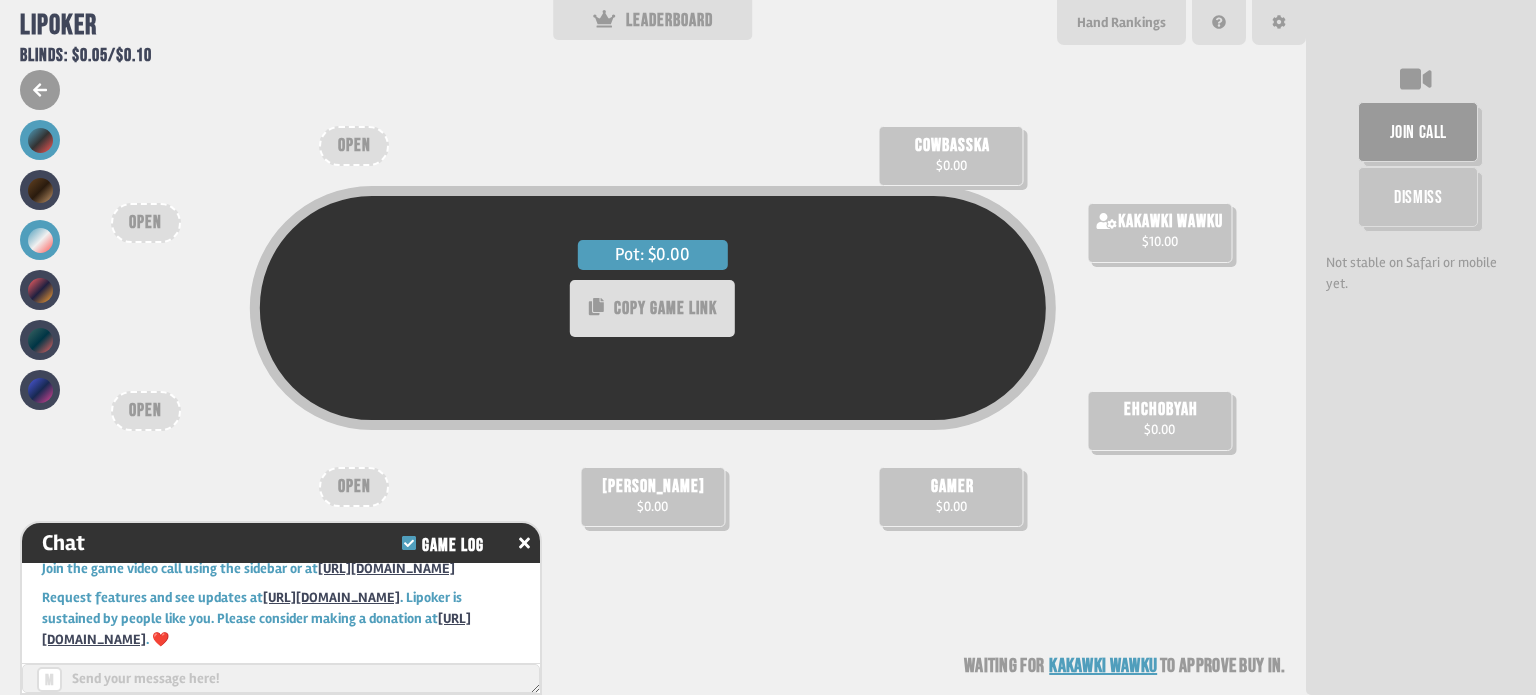 click at bounding box center [40, 140] 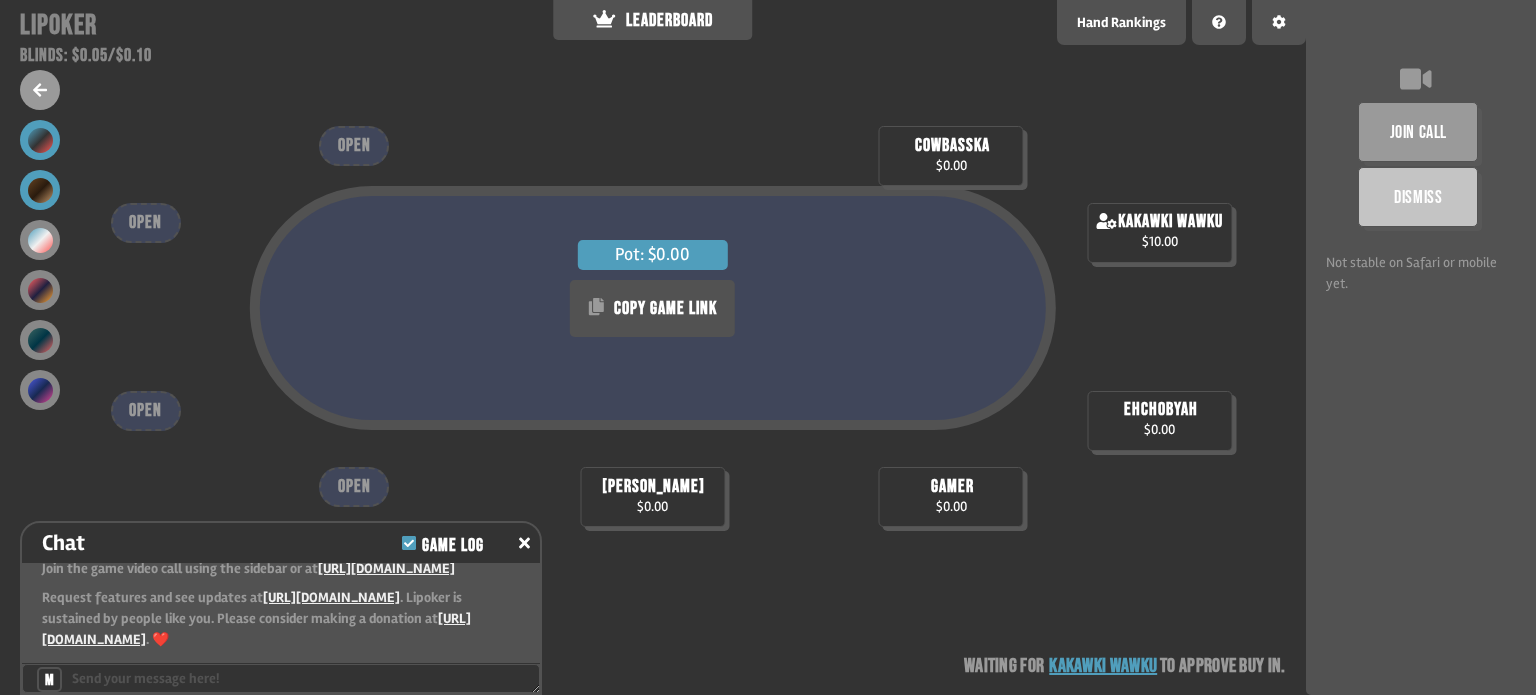click at bounding box center [40, 190] 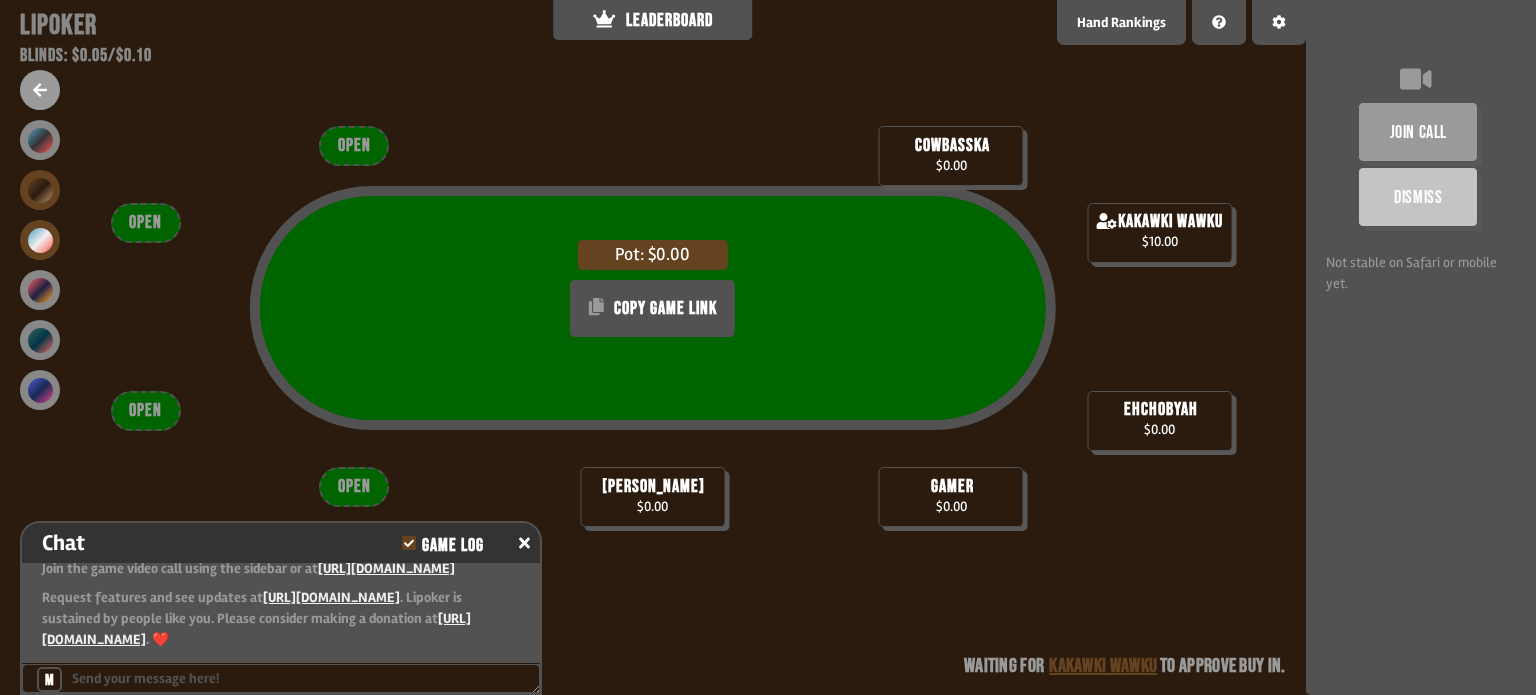 click at bounding box center [40, 240] 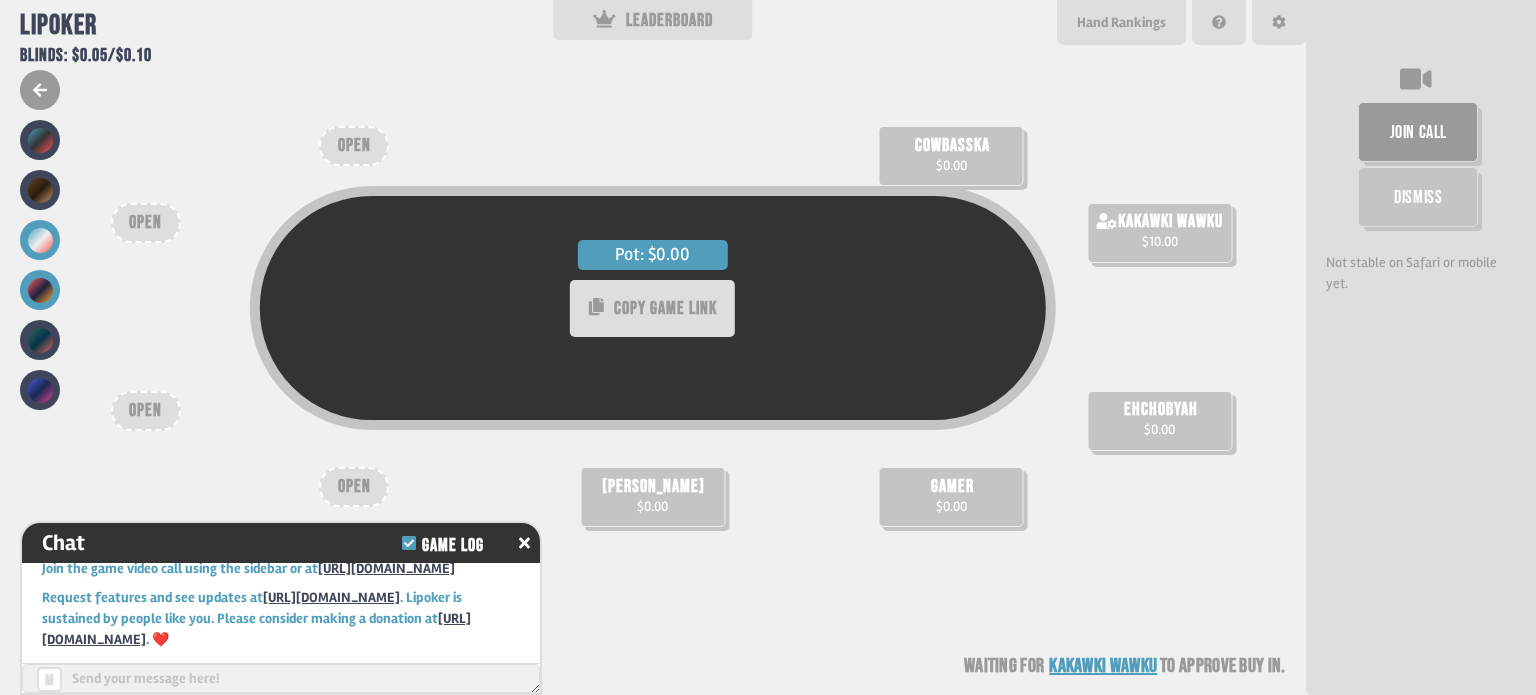 click at bounding box center (40, 290) 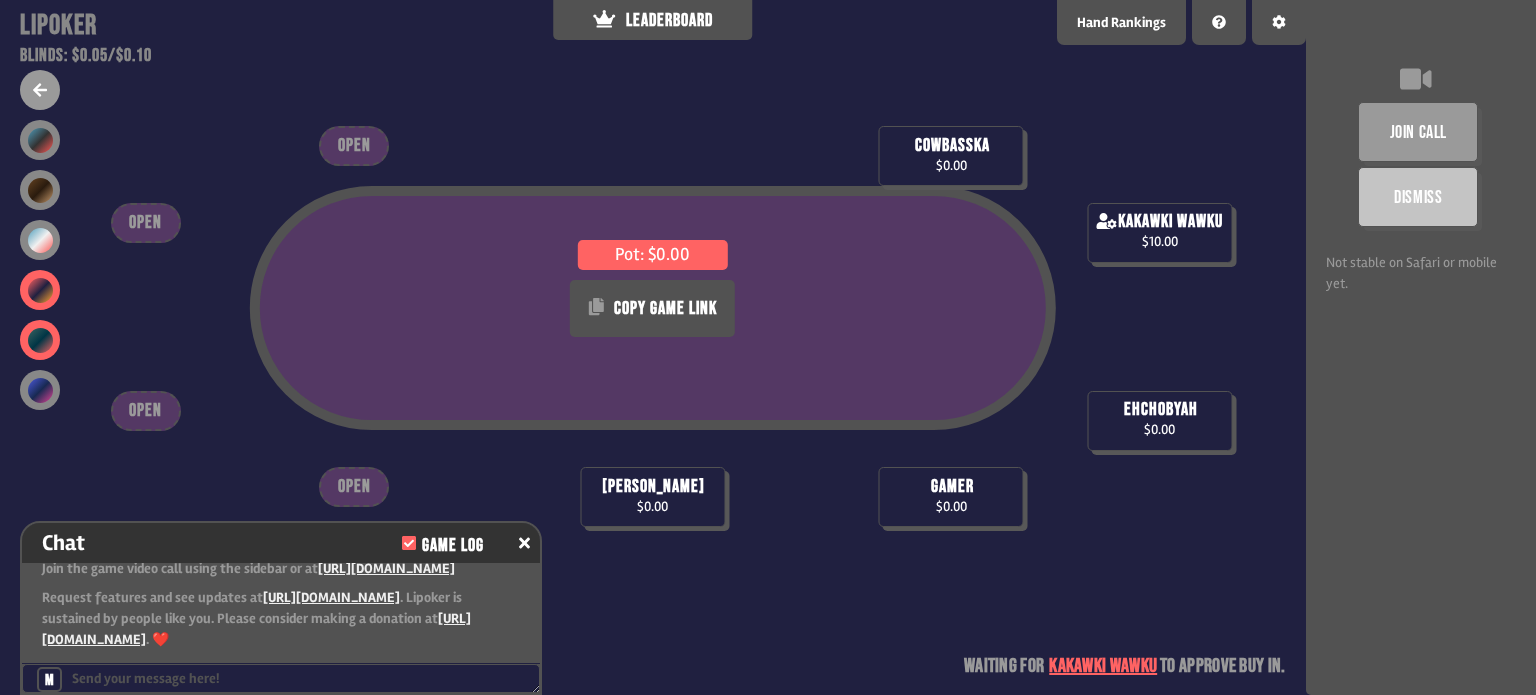 click at bounding box center (40, 340) 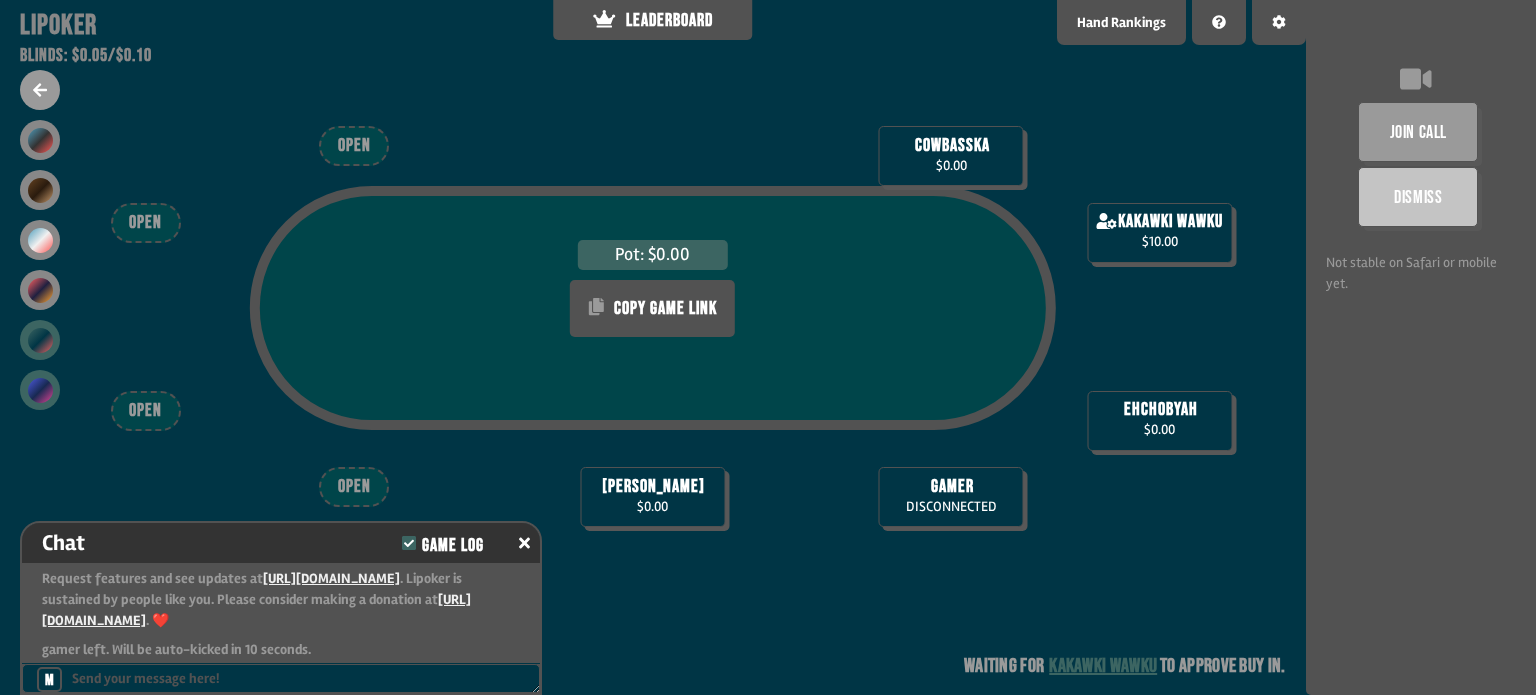 click at bounding box center (40, 390) 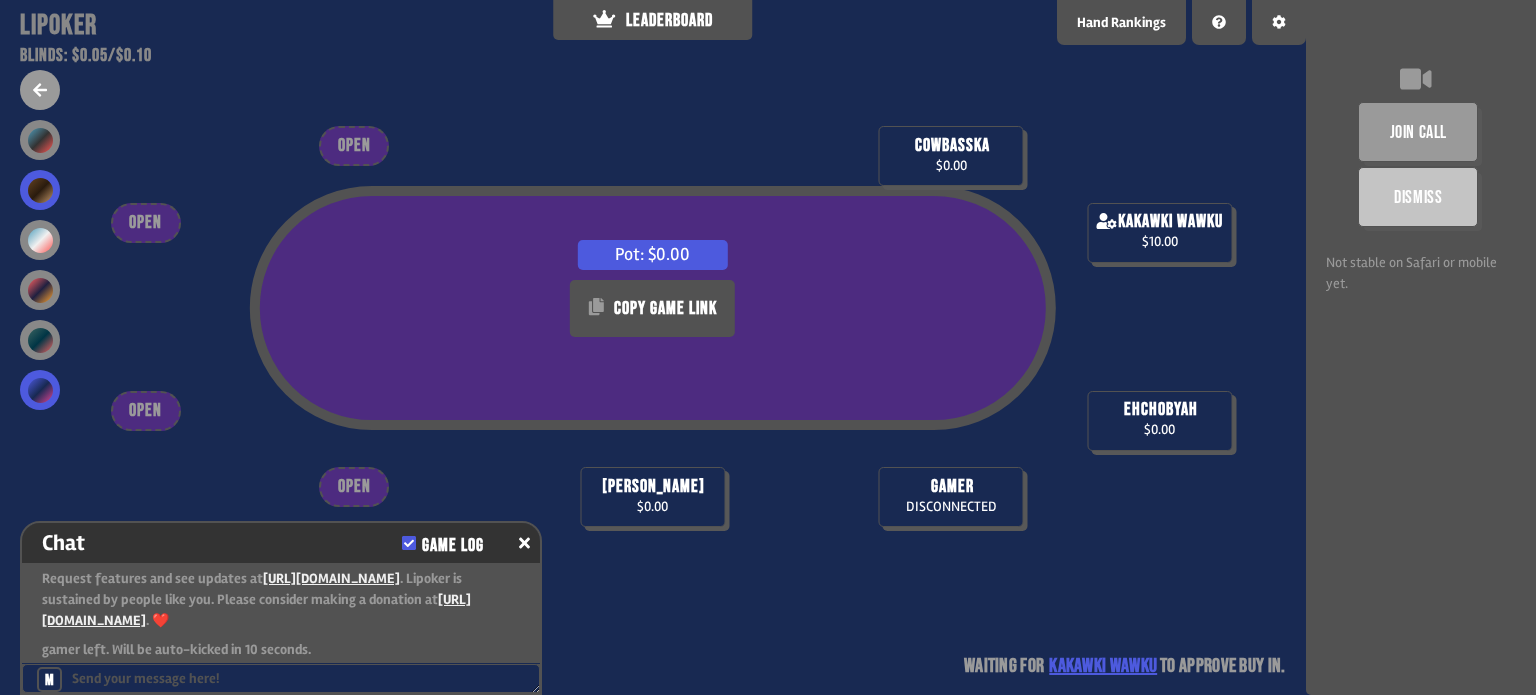 click at bounding box center (40, 190) 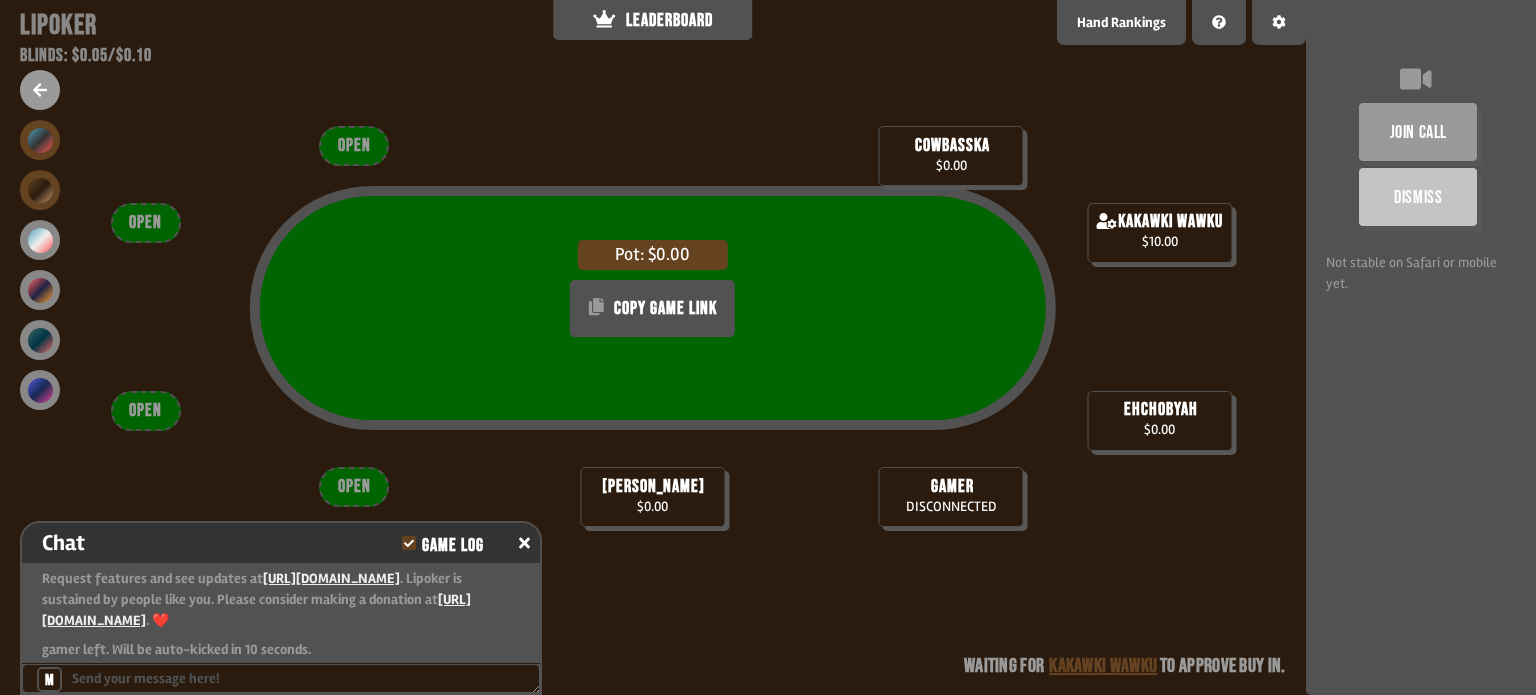 click at bounding box center [40, 140] 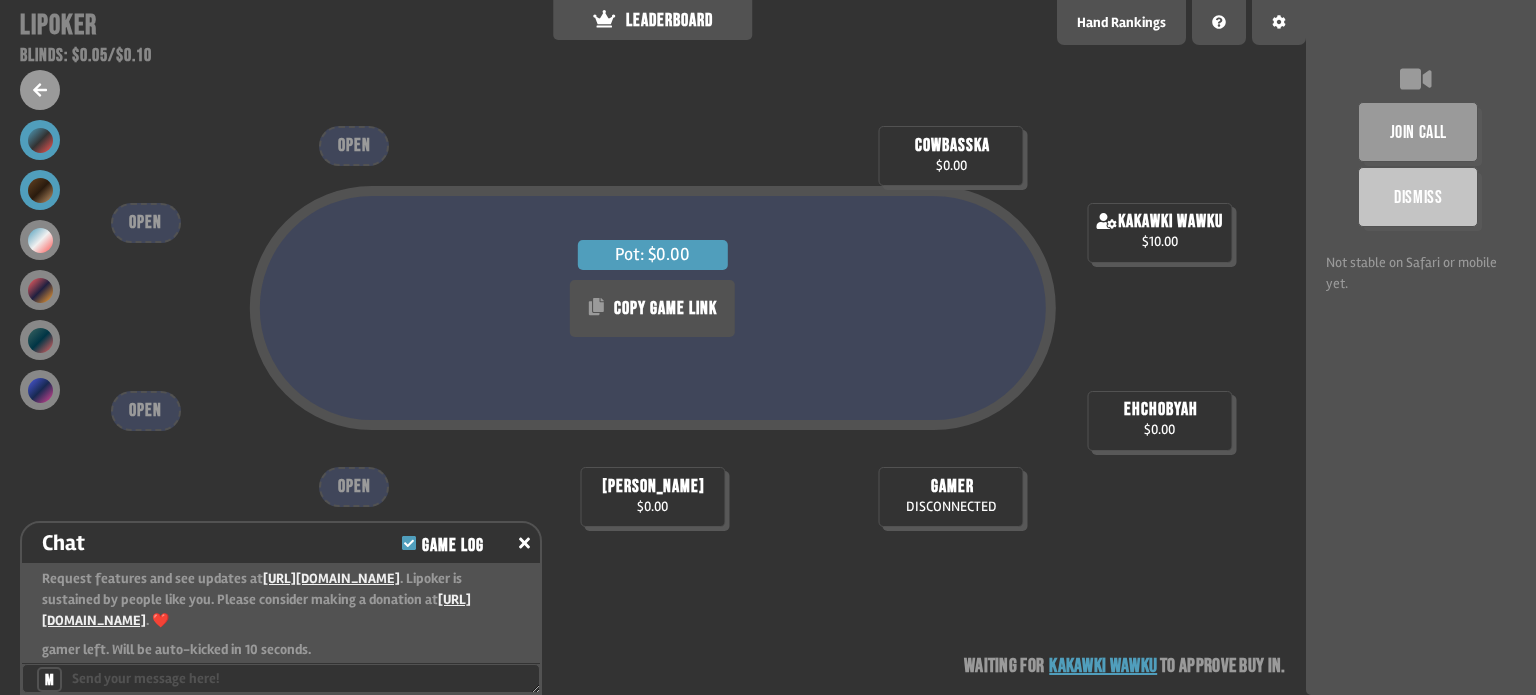 click at bounding box center [40, 190] 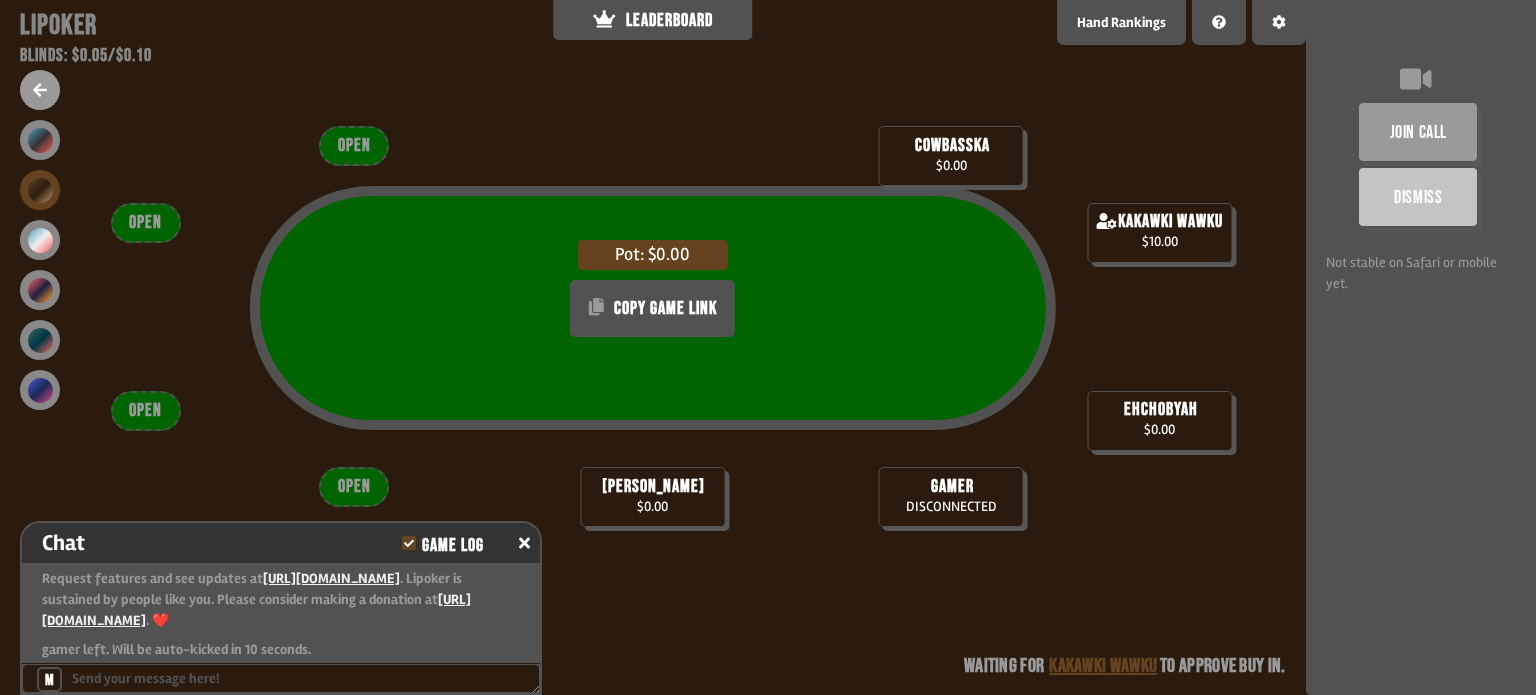 click on "Pot: $0.00   COPY GAME LINK [PERSON_NAME] $0.00  gamer DISCONNECTED ehchobyah  $0.00  cowbasska $0.00  kakawki wawku $10.00  OPEN OPEN OPEN OPEN Waiting for  kakawki wawku  to approve buy in" at bounding box center [653, 347] 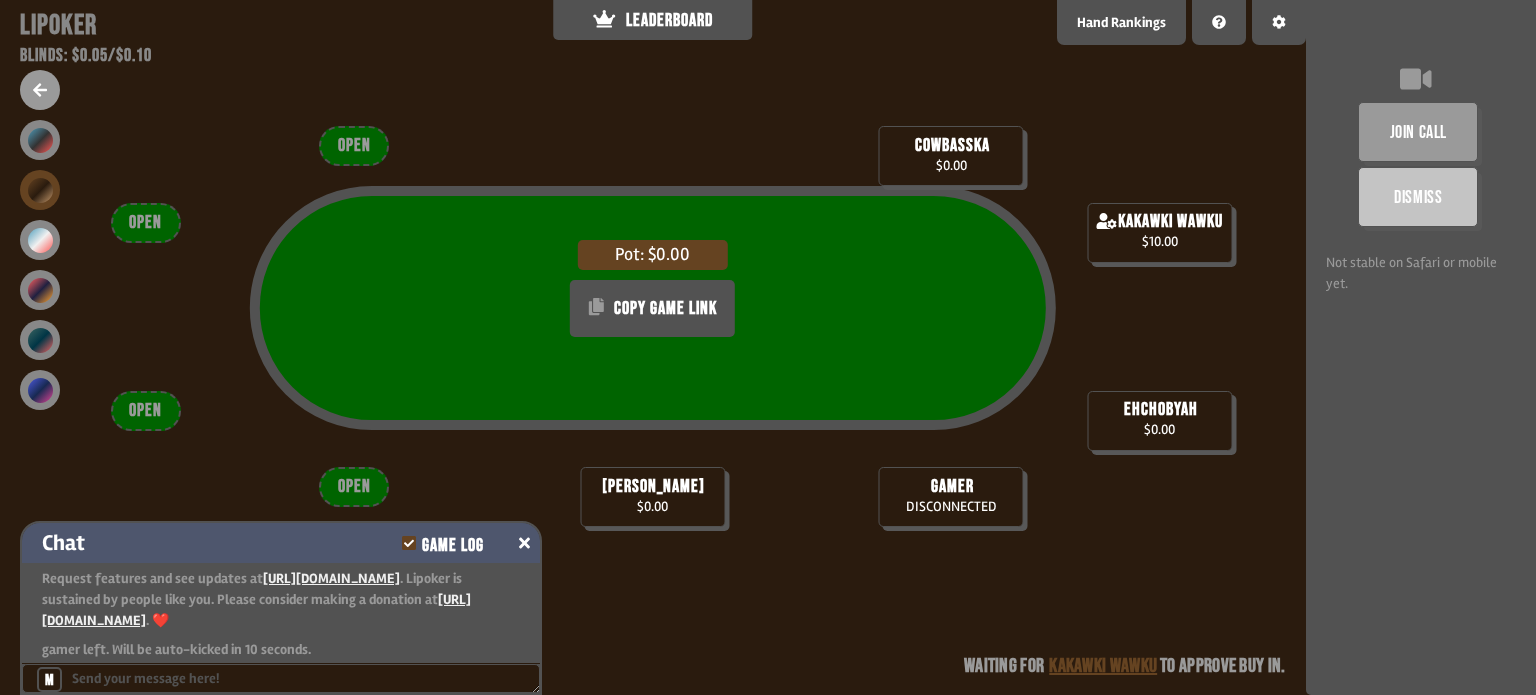 click 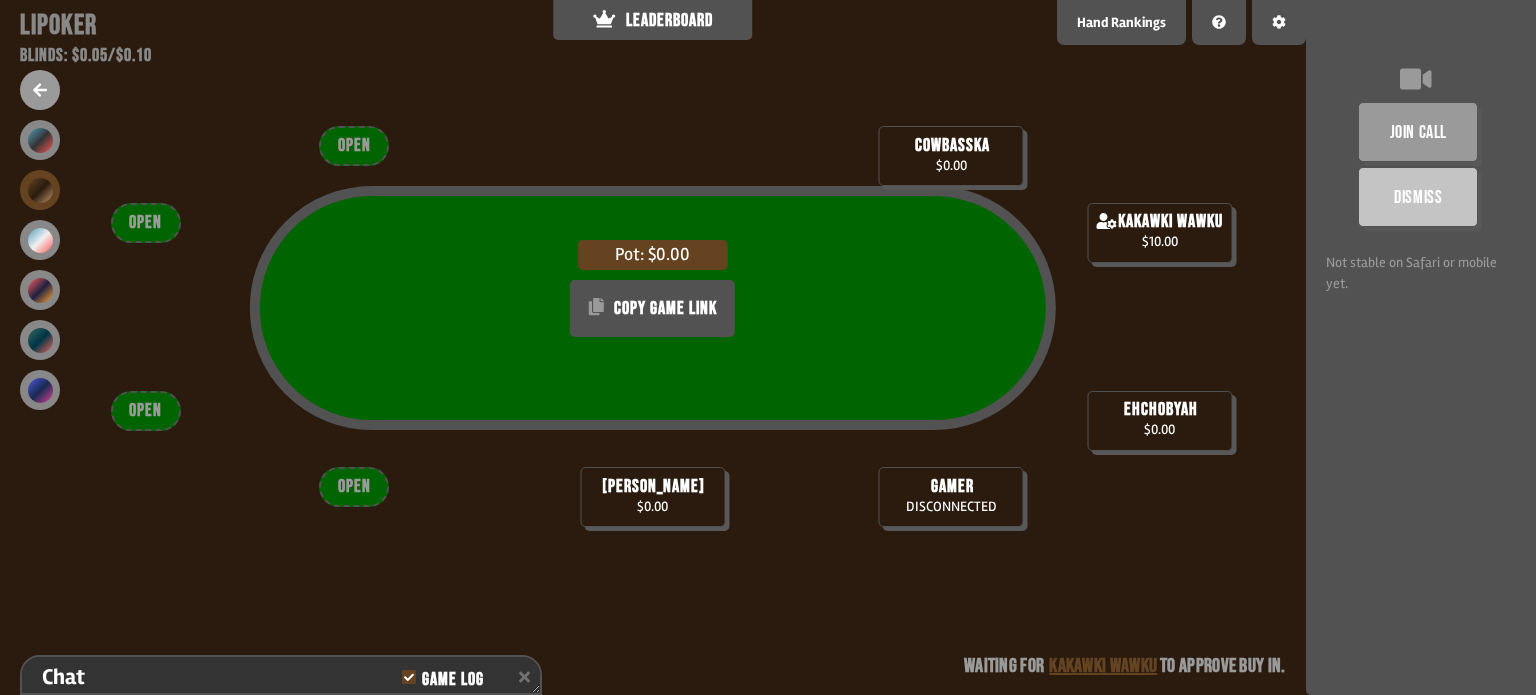 click at bounding box center [652, 382] 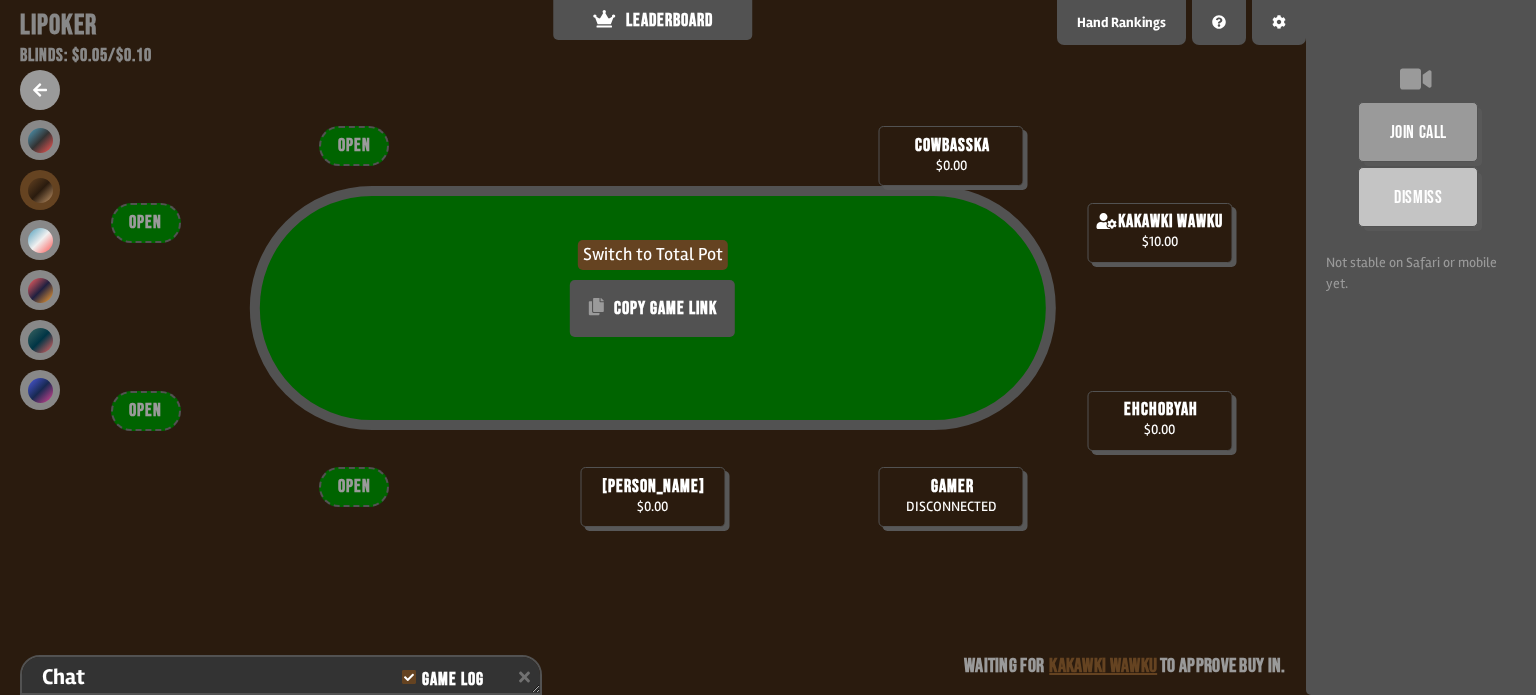 click on "Switch to Total Pot" at bounding box center [653, 255] 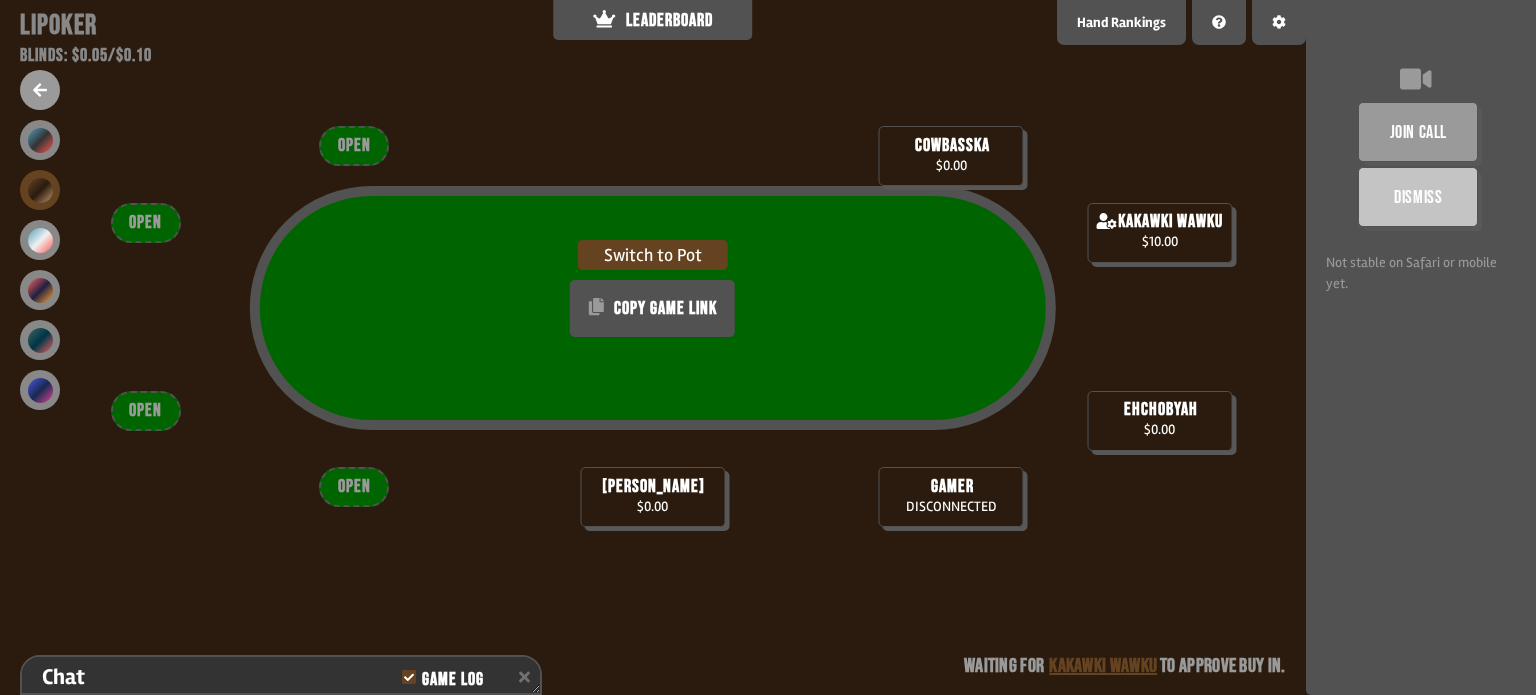 click on "Switch to Pot" at bounding box center (653, 255) 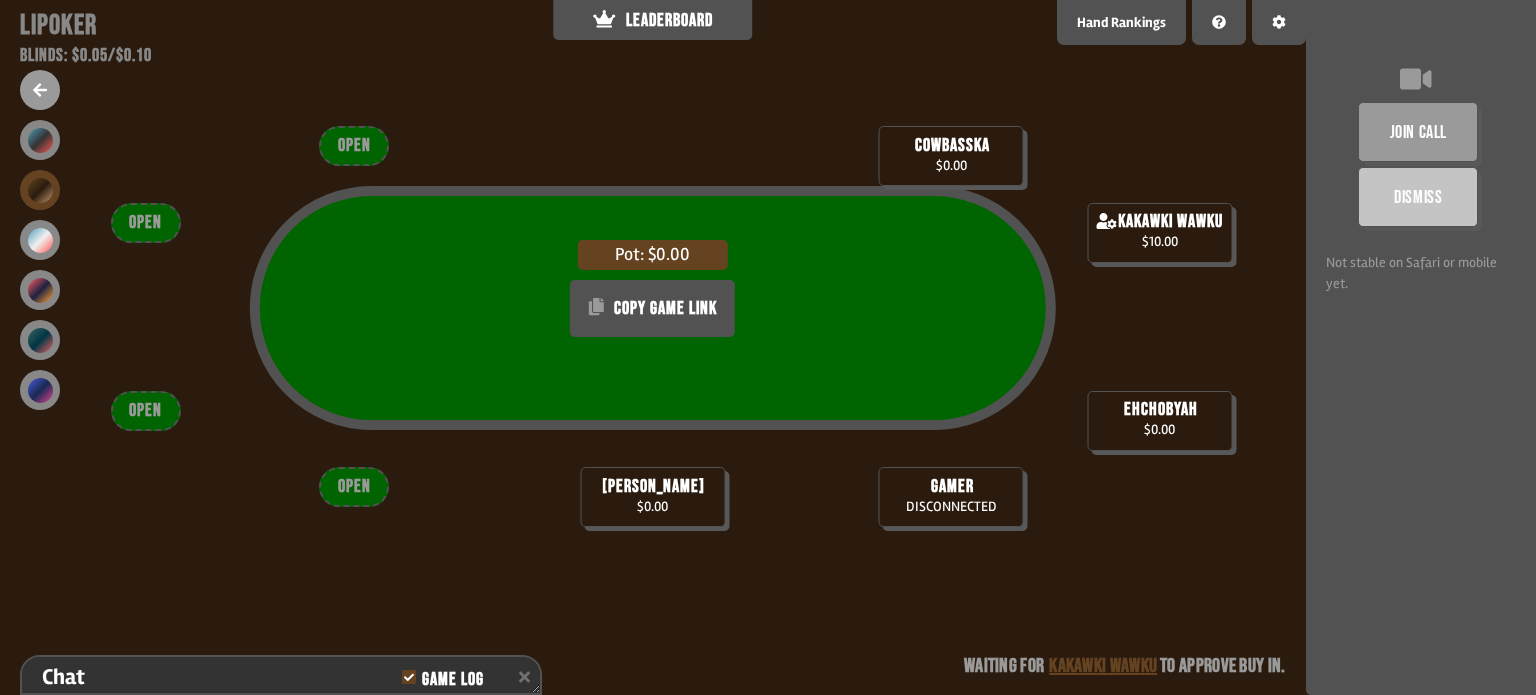 click at bounding box center [652, 382] 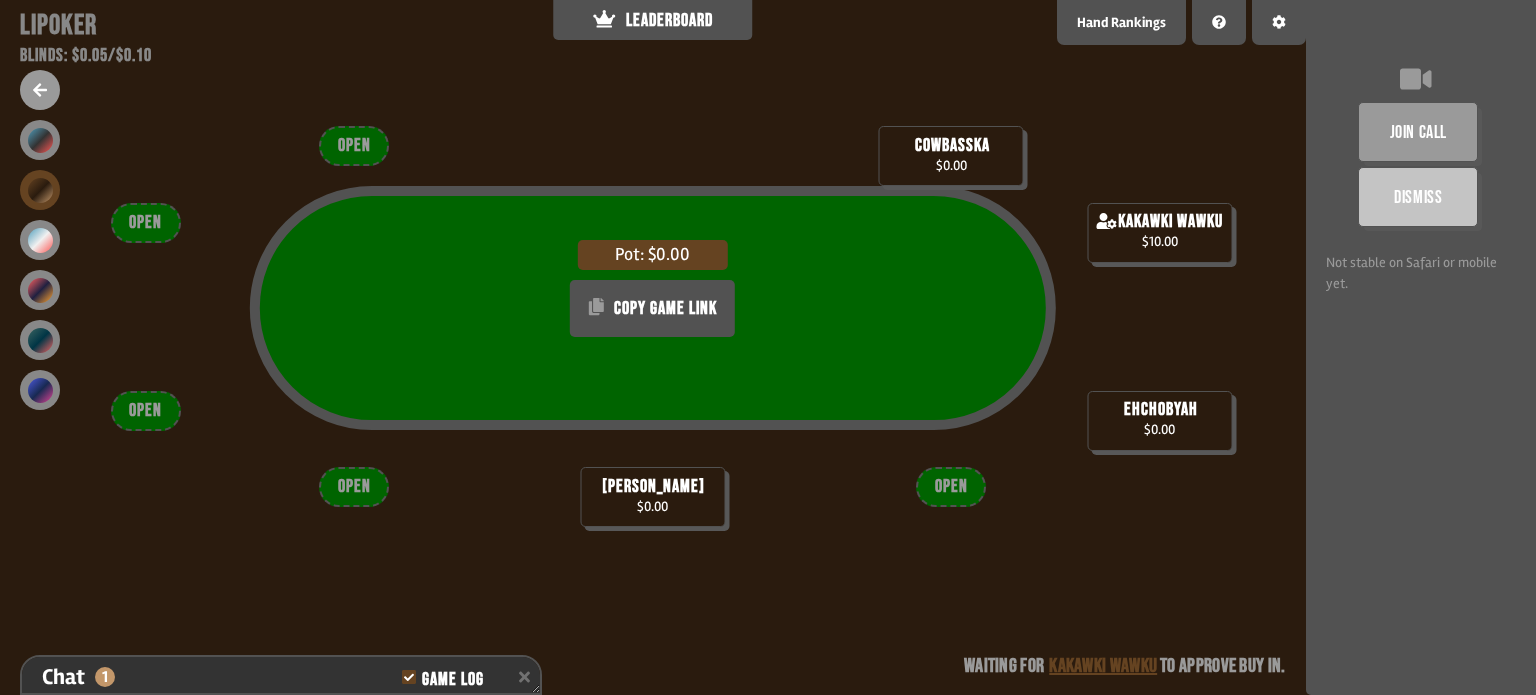 click at bounding box center [40, 90] 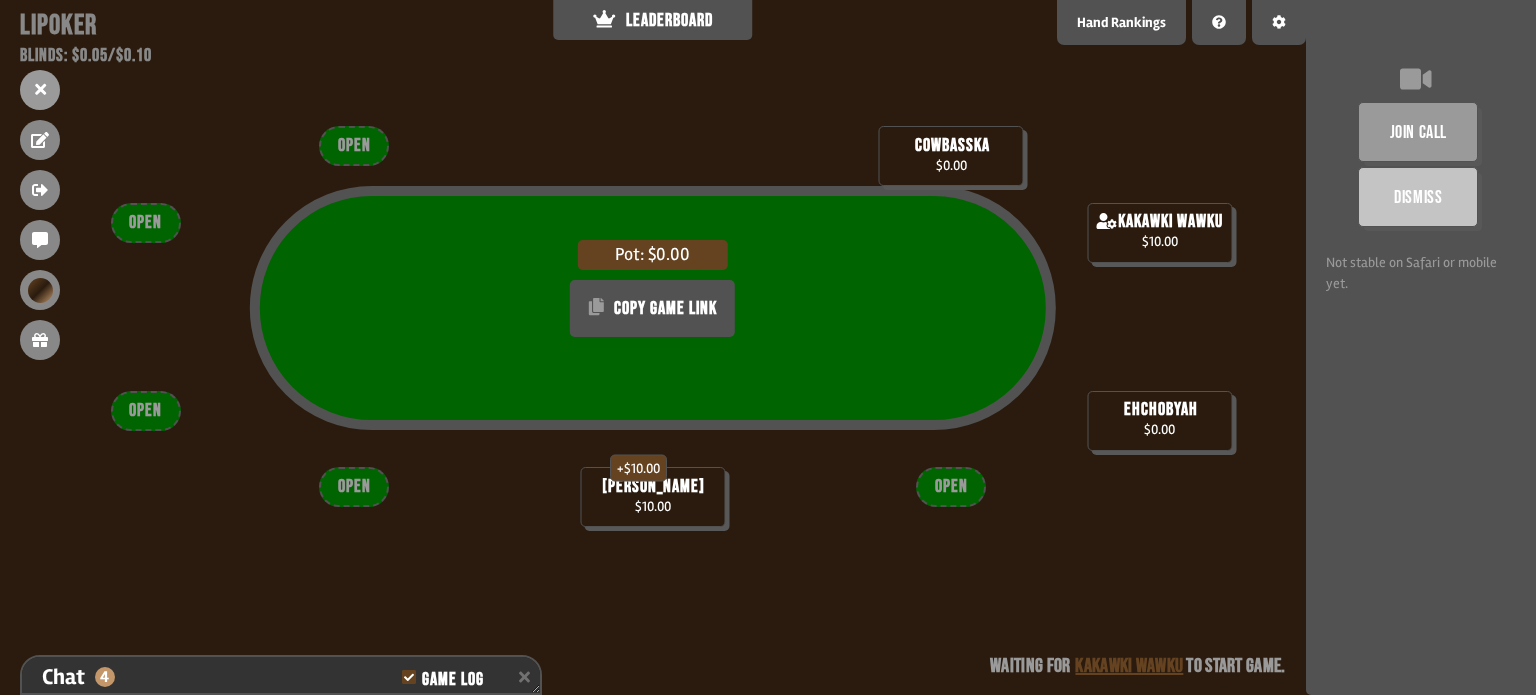 click on "$10.00" at bounding box center [653, 506] 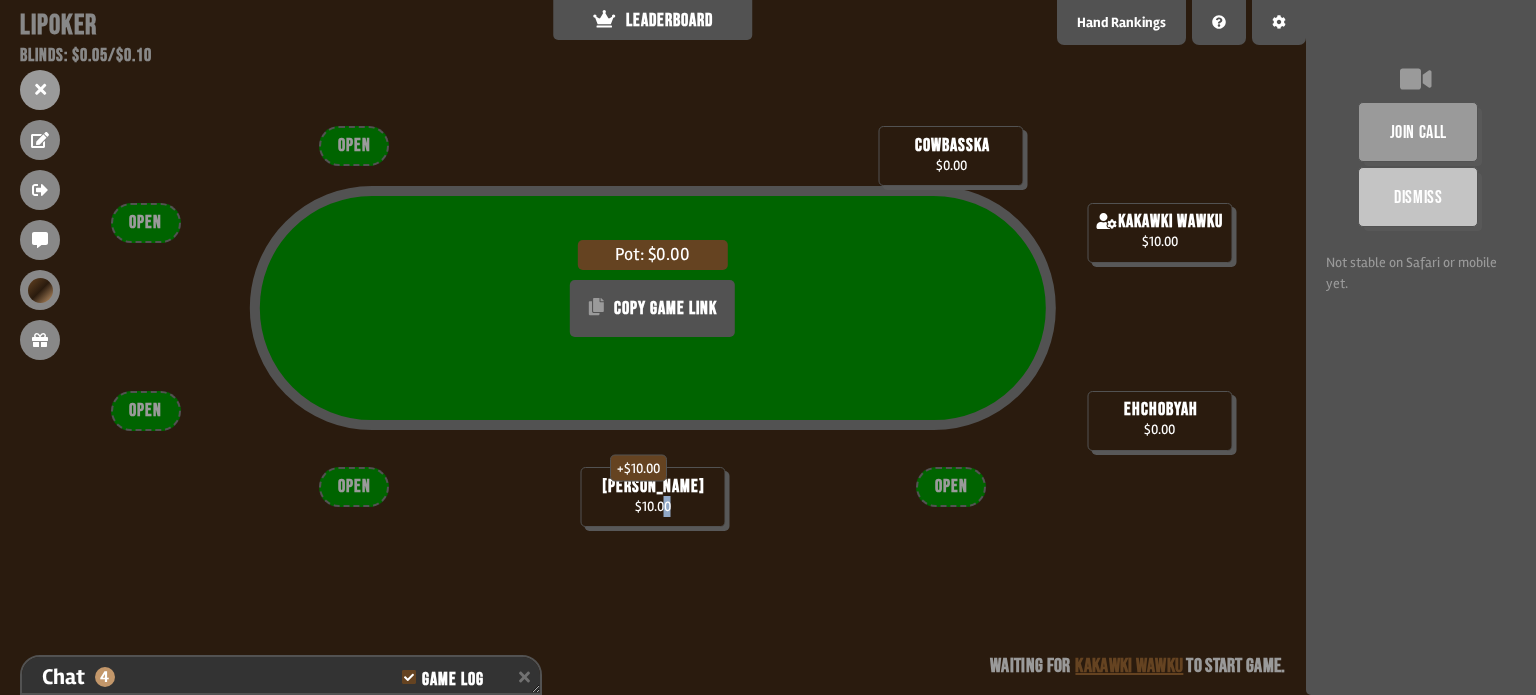 drag, startPoint x: 669, startPoint y: 504, endPoint x: 775, endPoint y: 498, distance: 106.16968 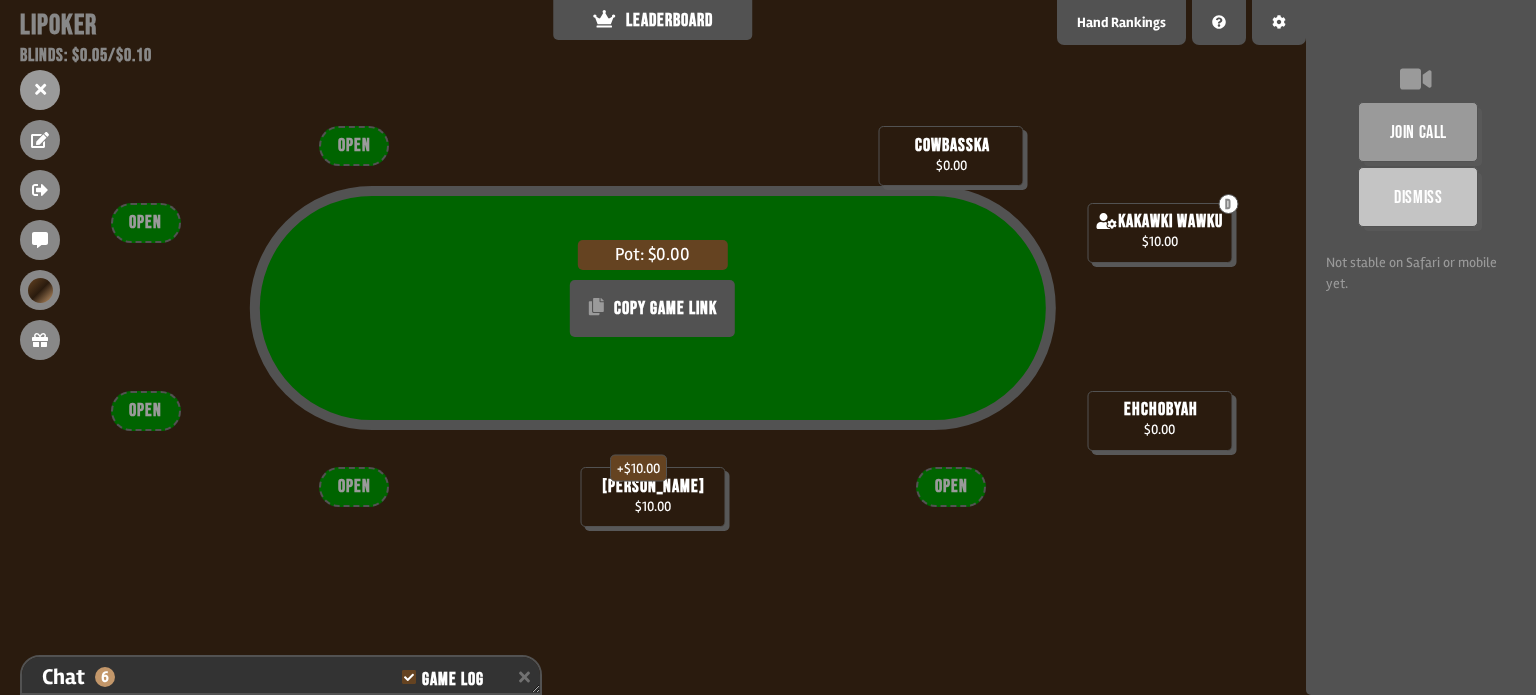 scroll, scrollTop: 98, scrollLeft: 0, axis: vertical 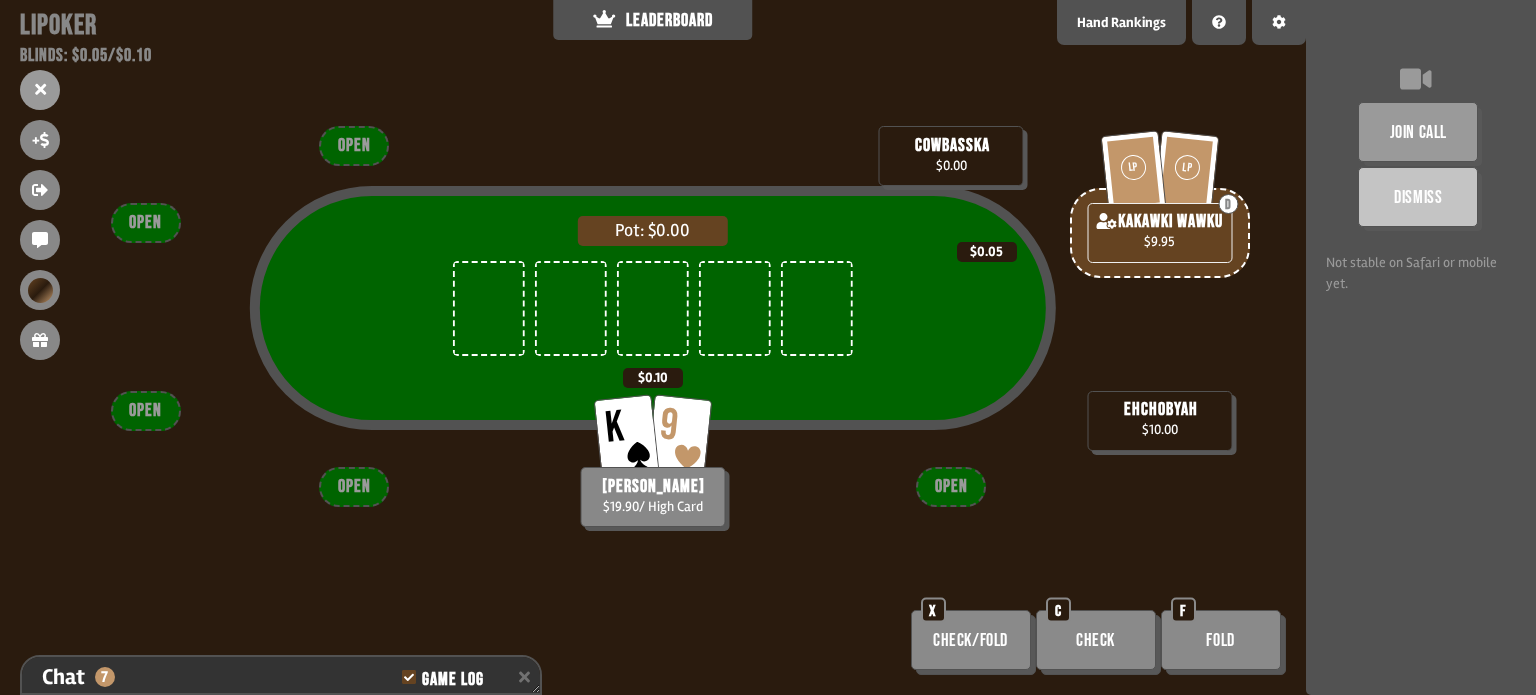 click on "Check" at bounding box center (1096, 640) 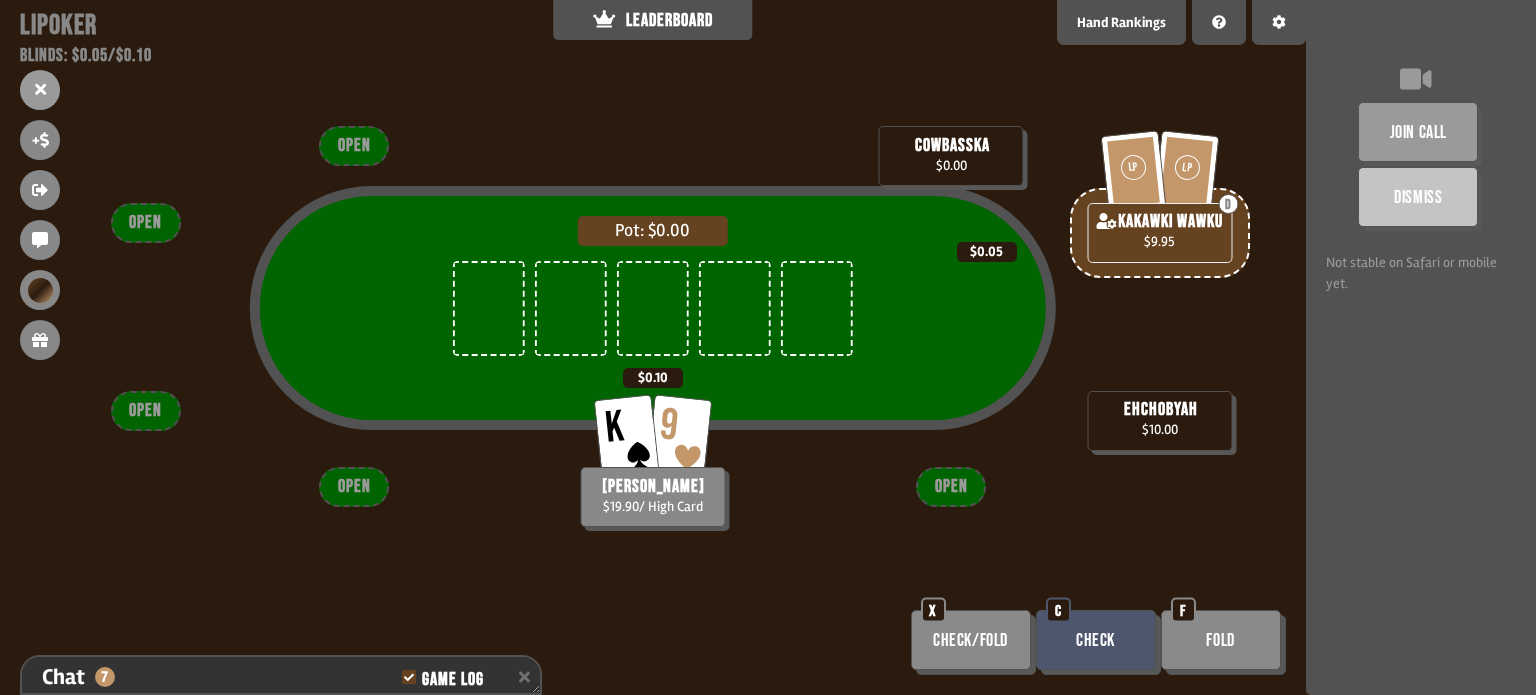 click on "Check" at bounding box center (1096, 640) 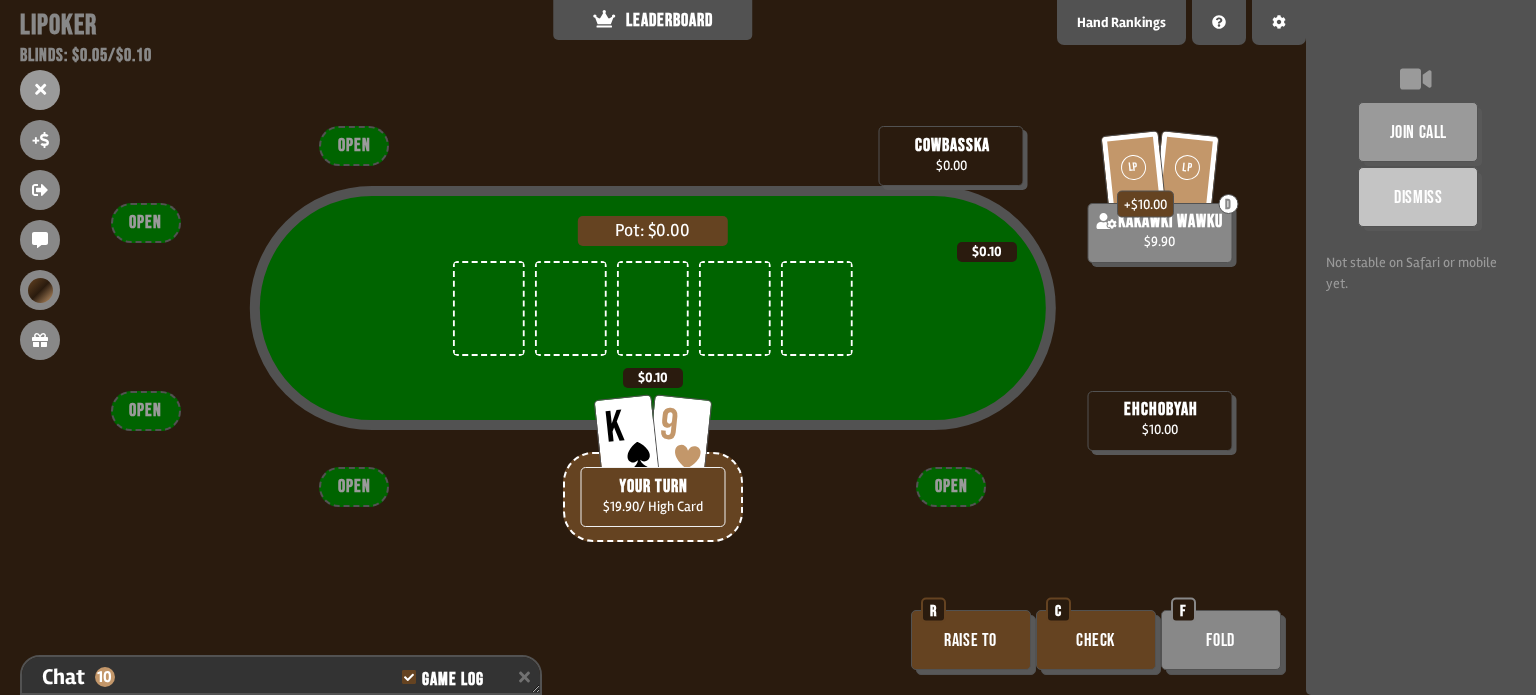click on "Fold" at bounding box center [1221, 640] 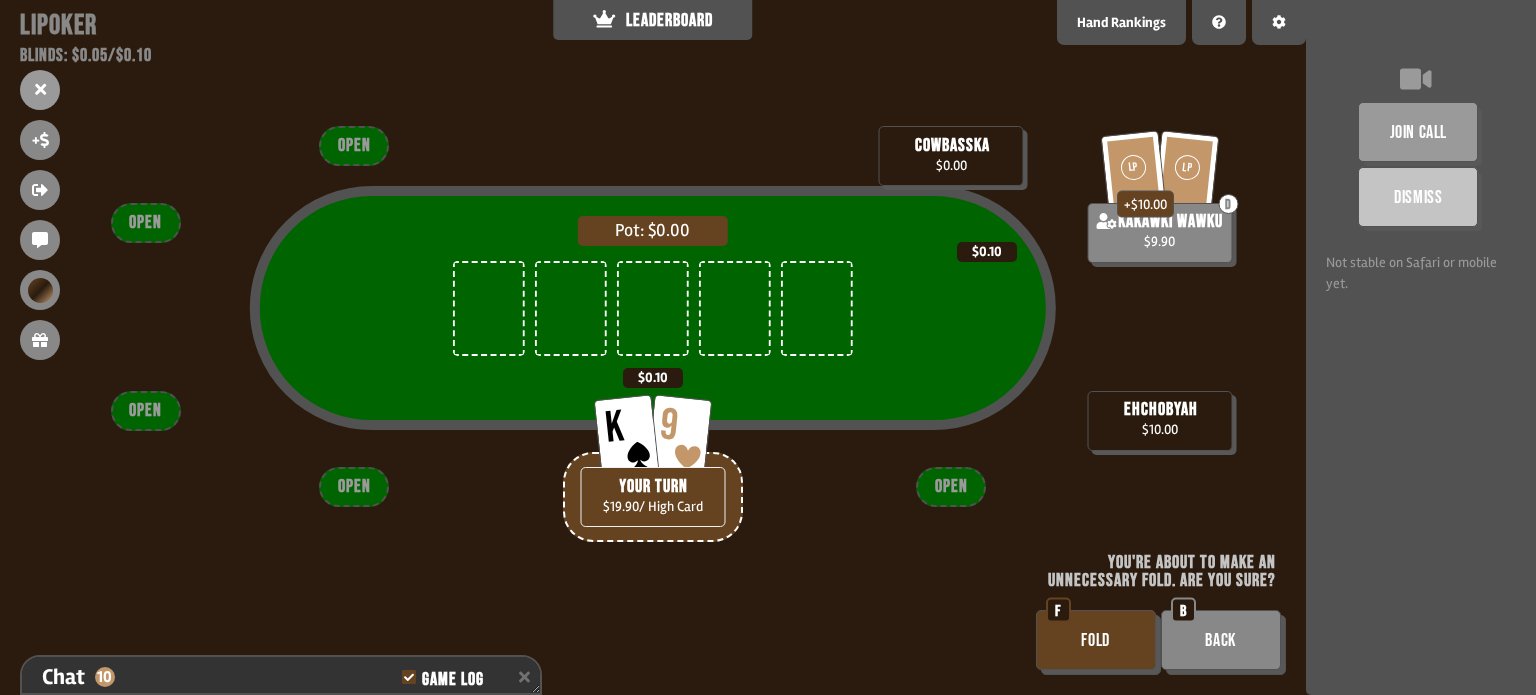 click on "FOLD" at bounding box center (1096, 640) 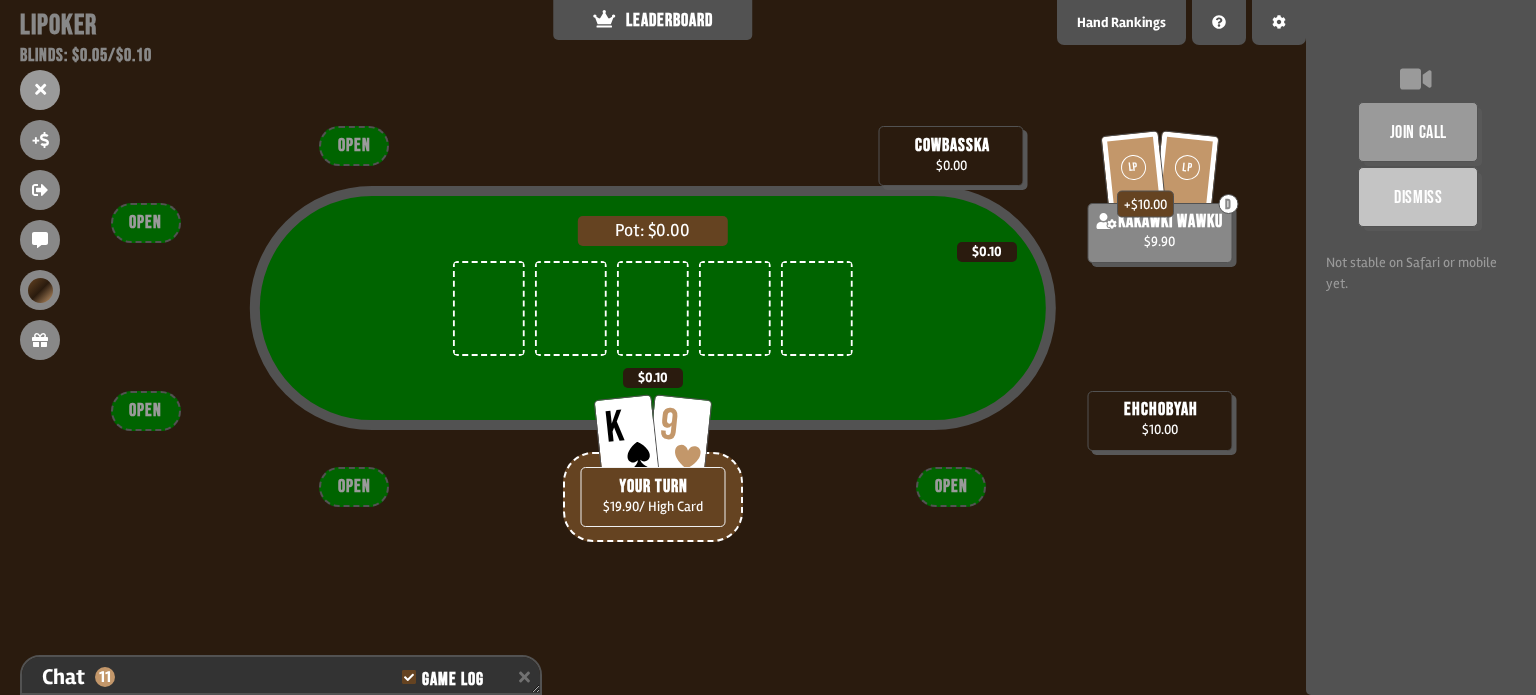 drag, startPoint x: 813, startPoint y: 577, endPoint x: 708, endPoint y: 491, distance: 135.72398 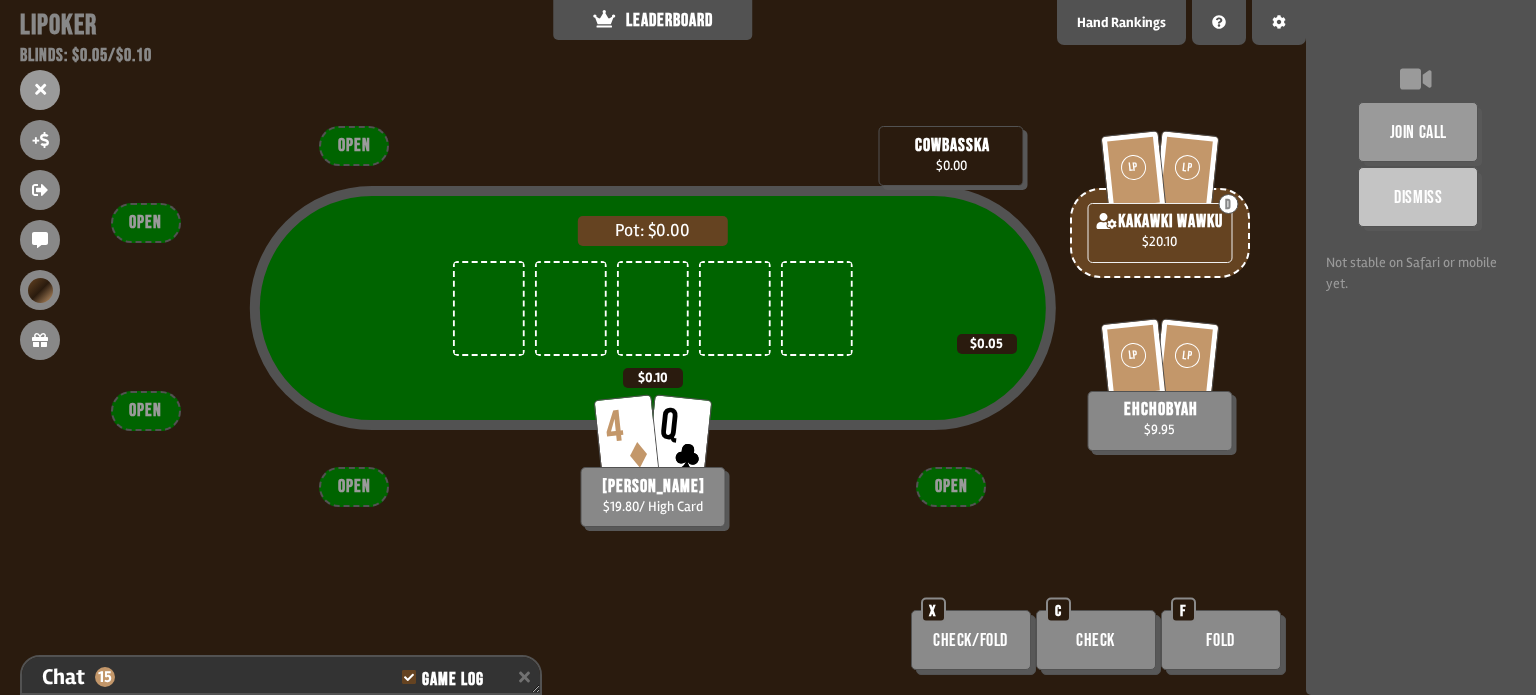 scroll, scrollTop: 98, scrollLeft: 0, axis: vertical 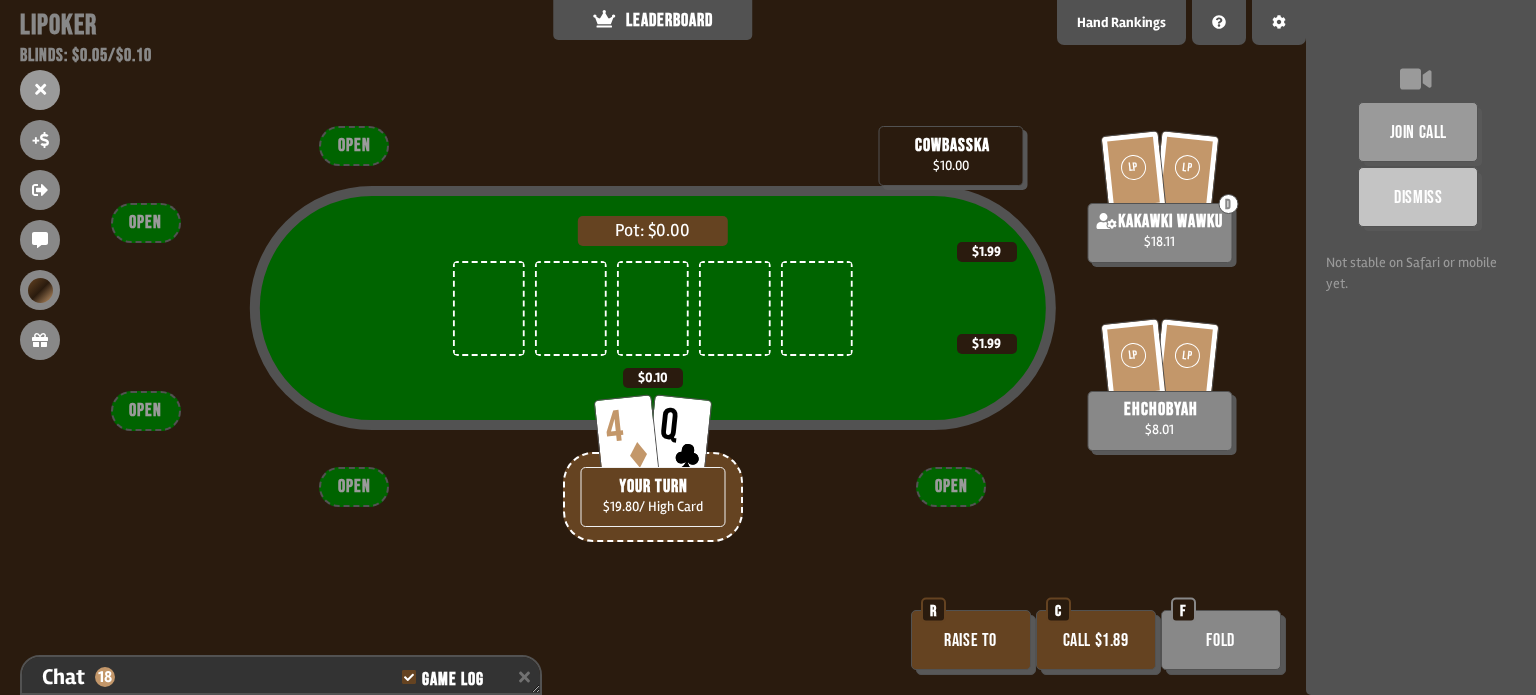 click on "Call $1.89" at bounding box center [1096, 640] 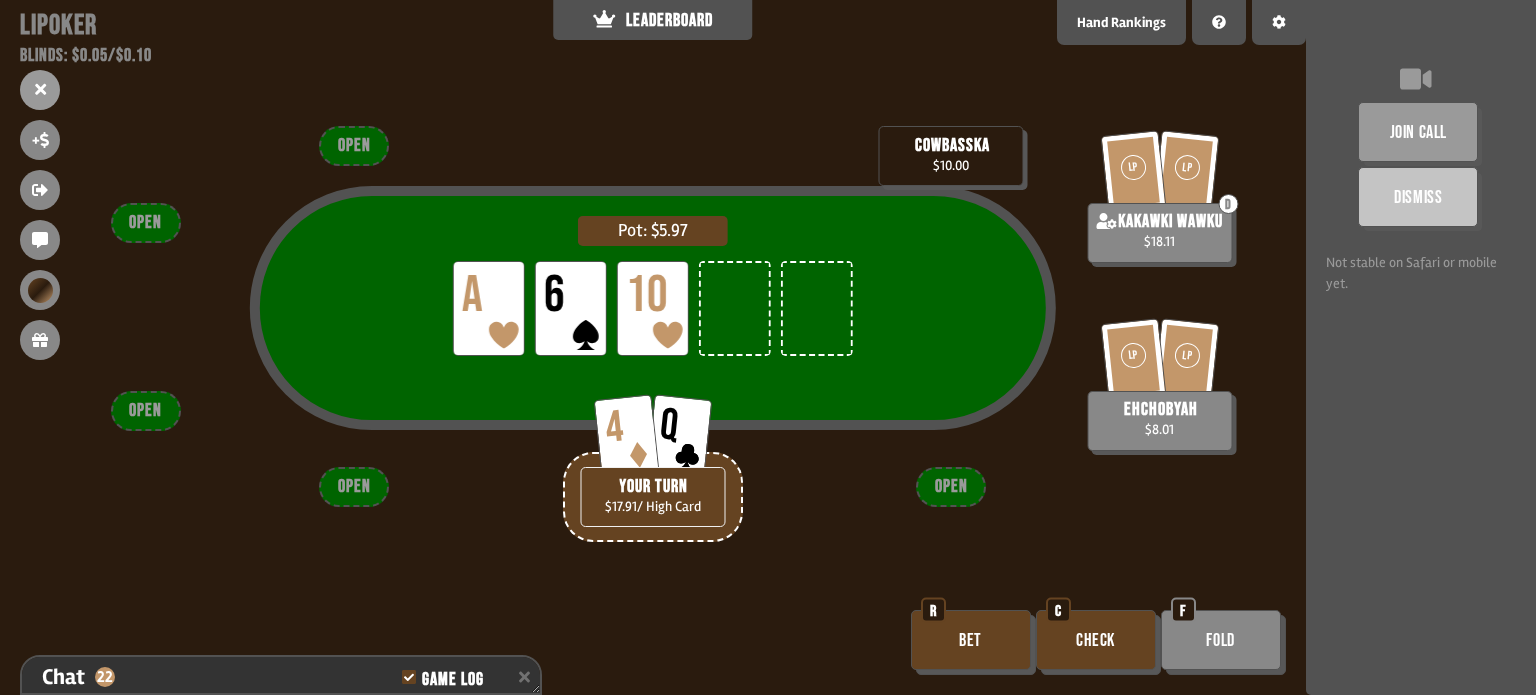 click on "Check" at bounding box center (1096, 640) 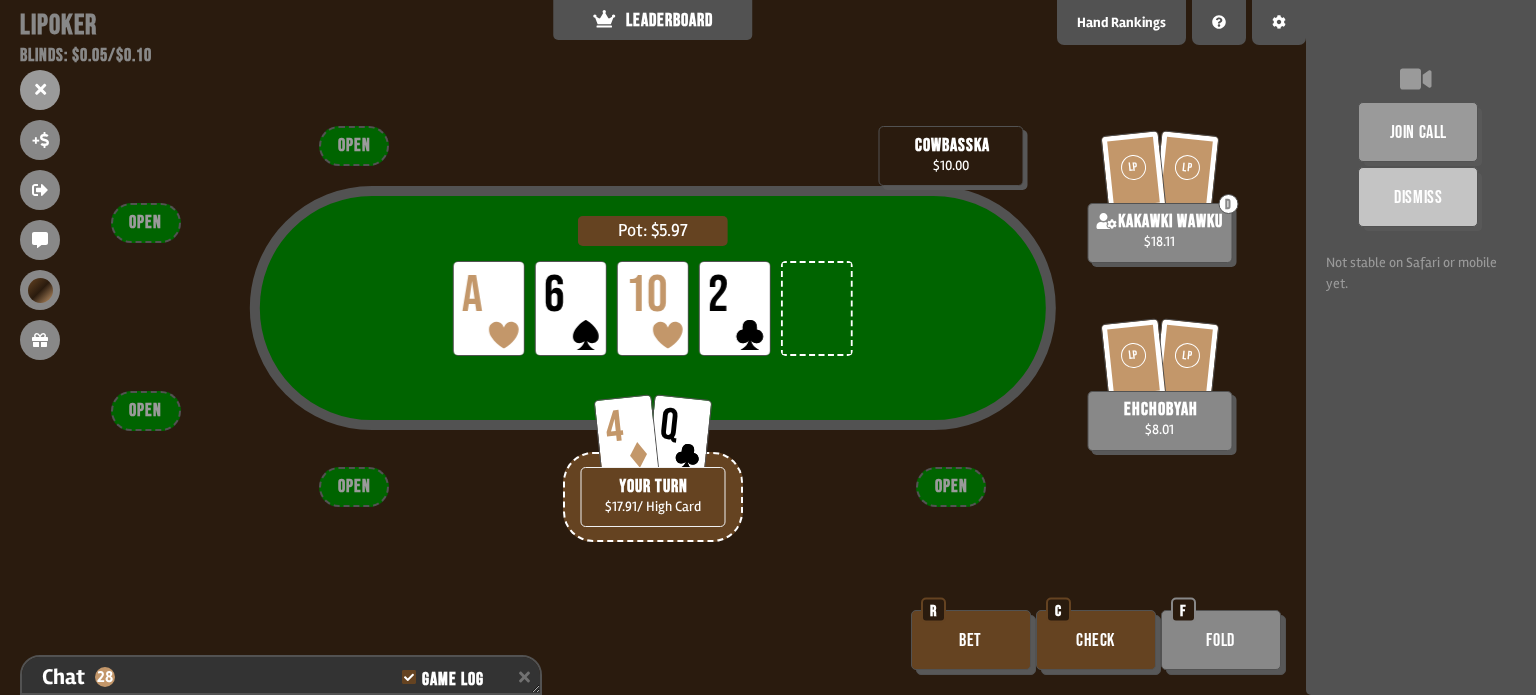 click on "Check" at bounding box center (1096, 640) 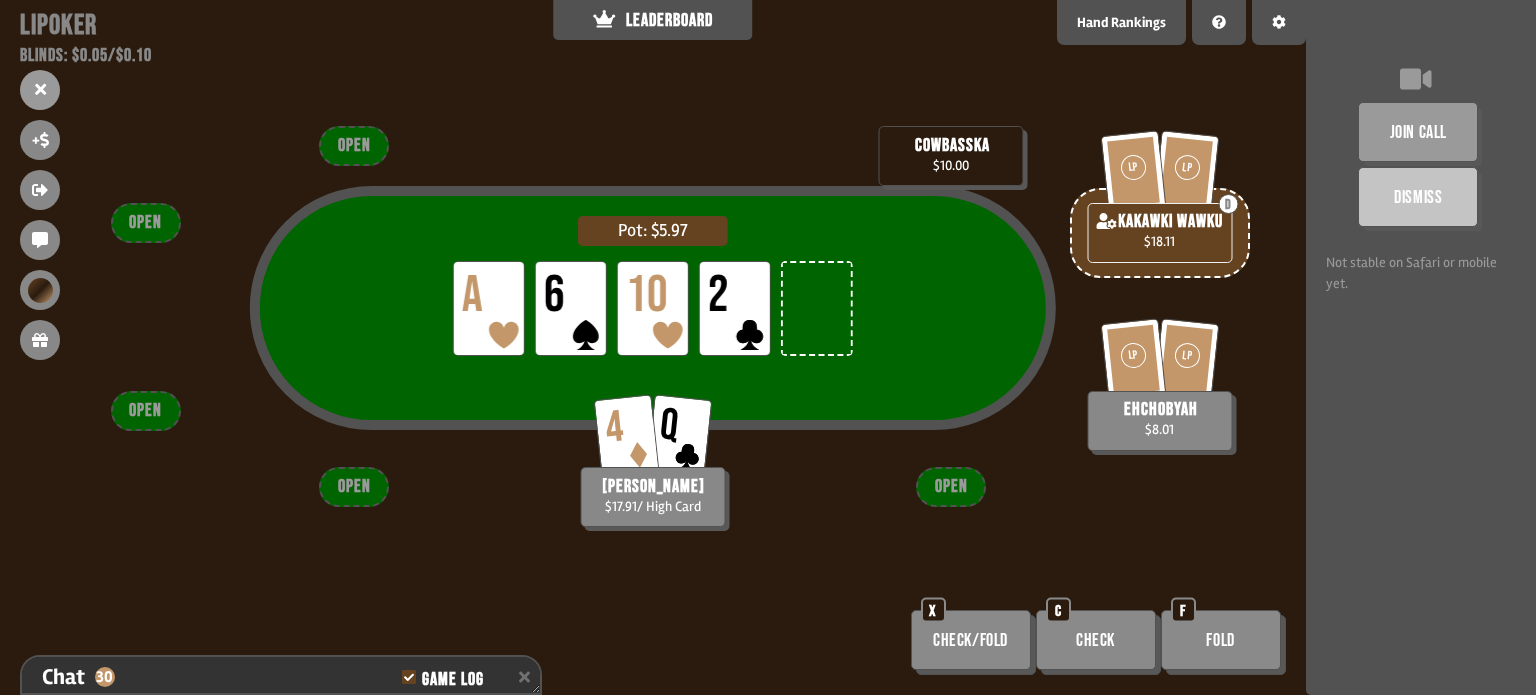 click on "Fold" at bounding box center (1221, 640) 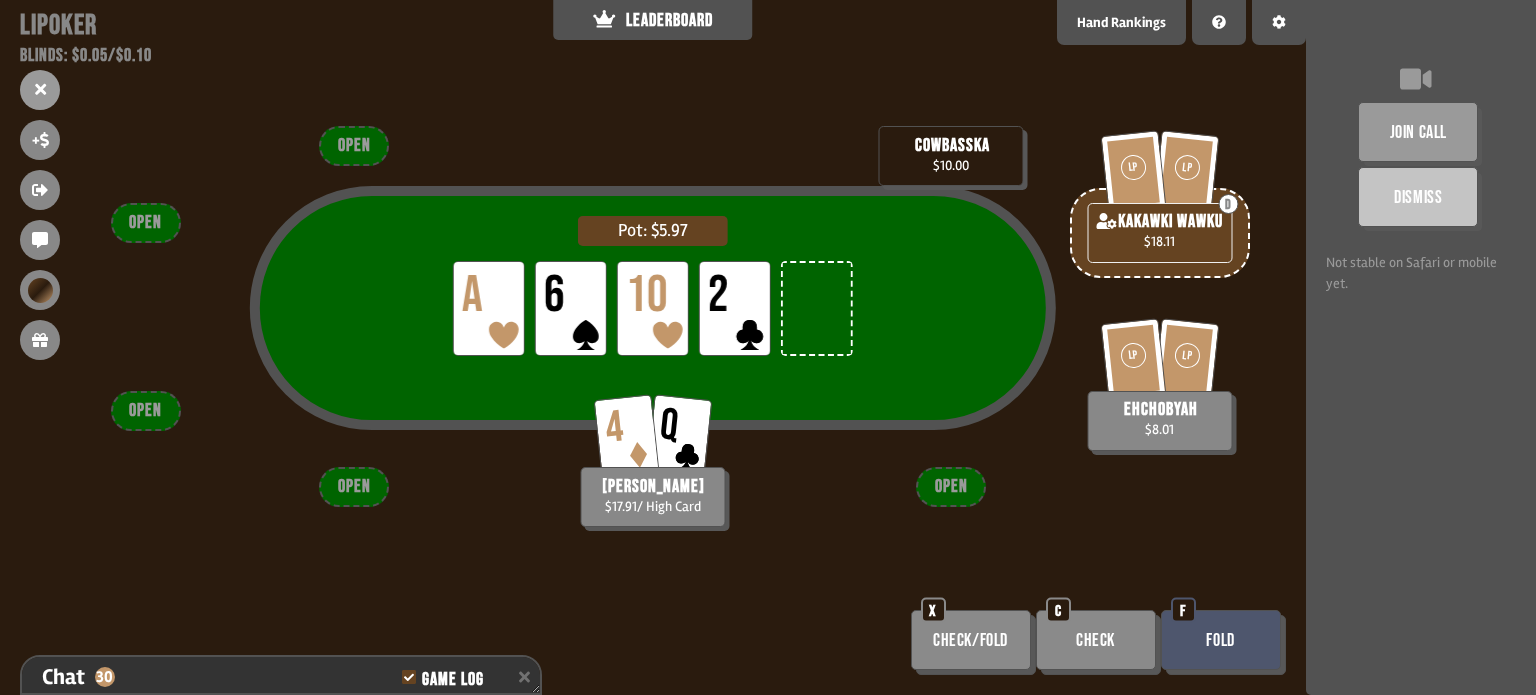 click on "Fold" at bounding box center [1221, 640] 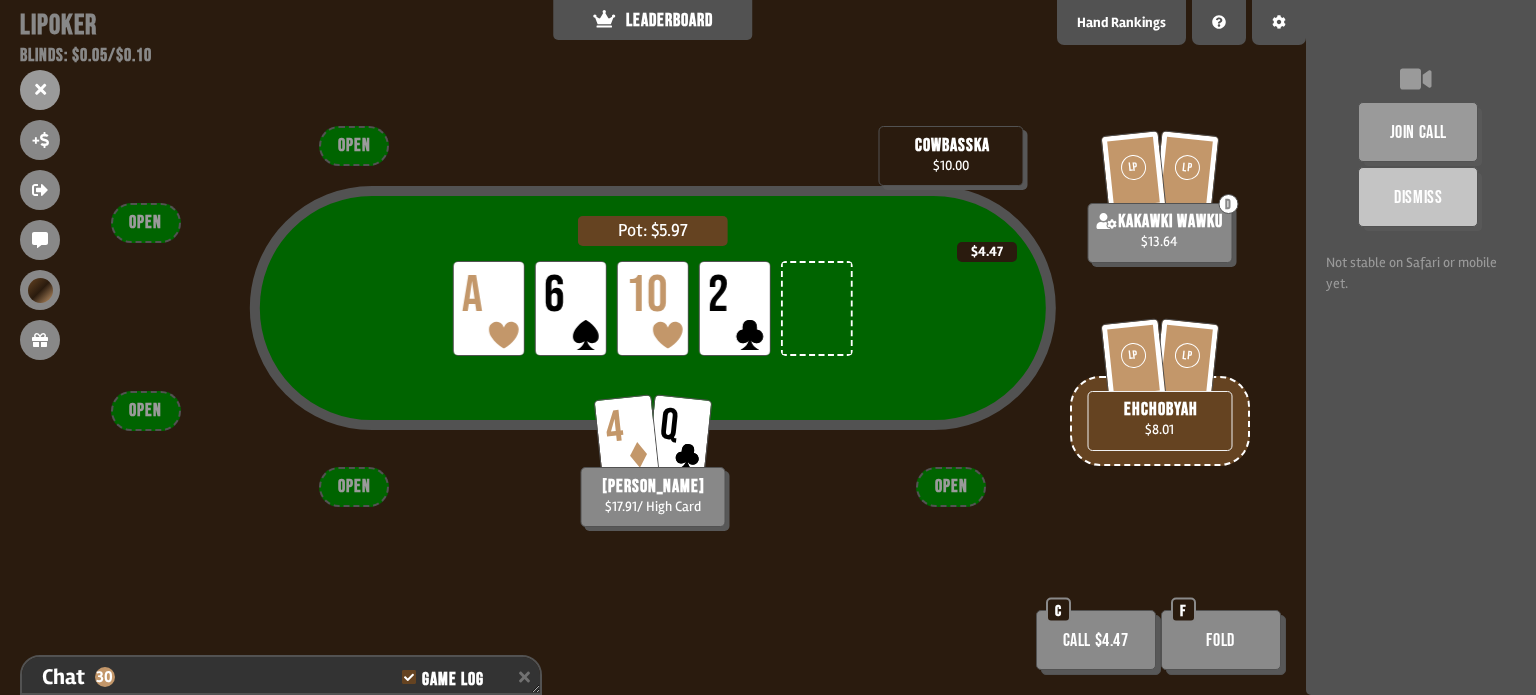 click on "Fold" at bounding box center [1221, 640] 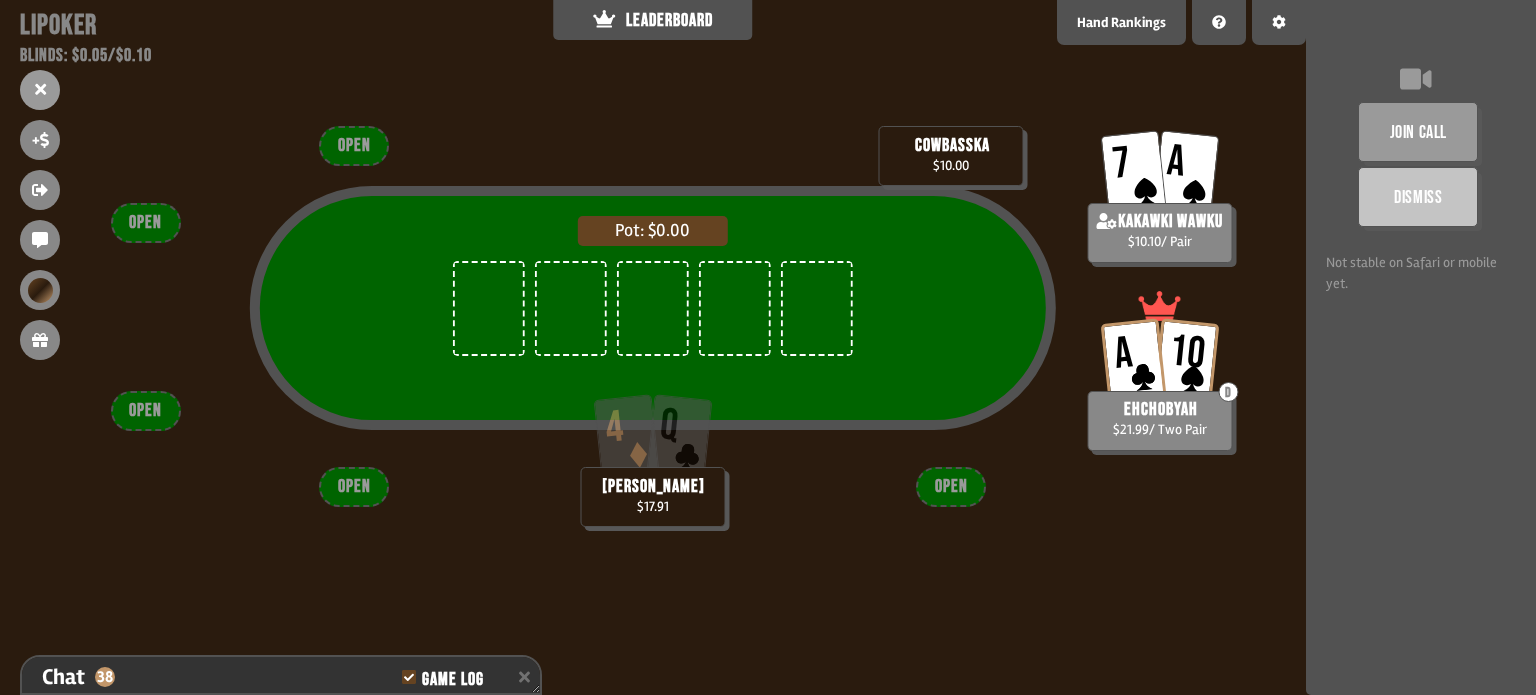scroll, scrollTop: 98, scrollLeft: 0, axis: vertical 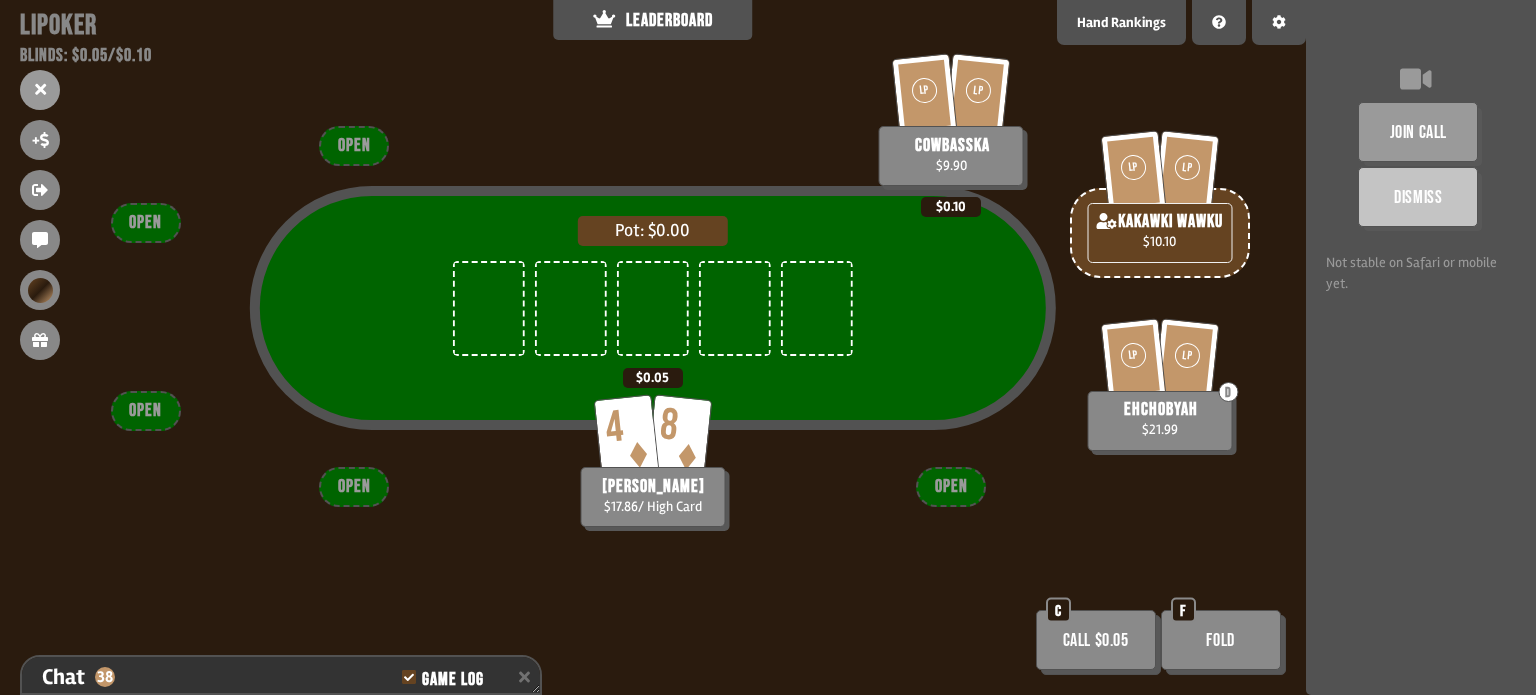 click on "Call $0.05" at bounding box center [1096, 640] 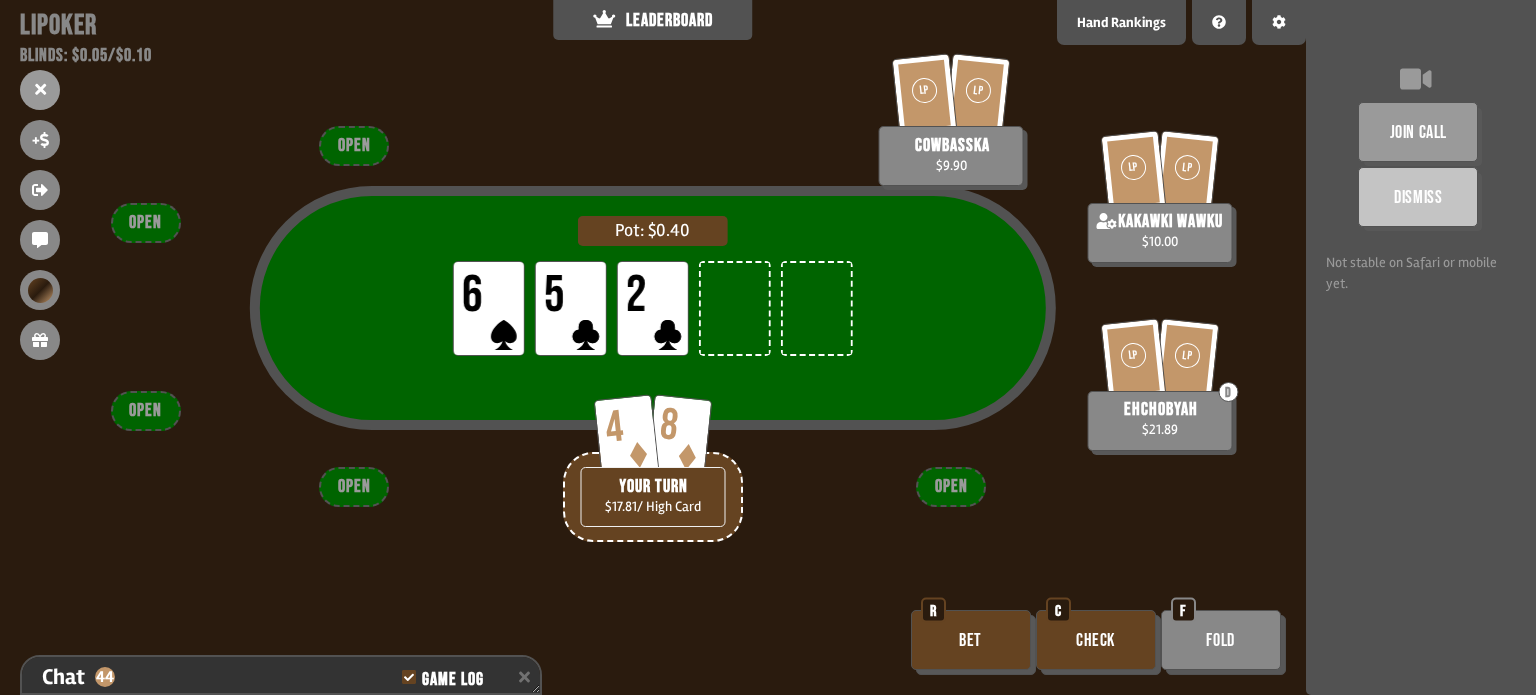 click on "Bet" at bounding box center [971, 640] 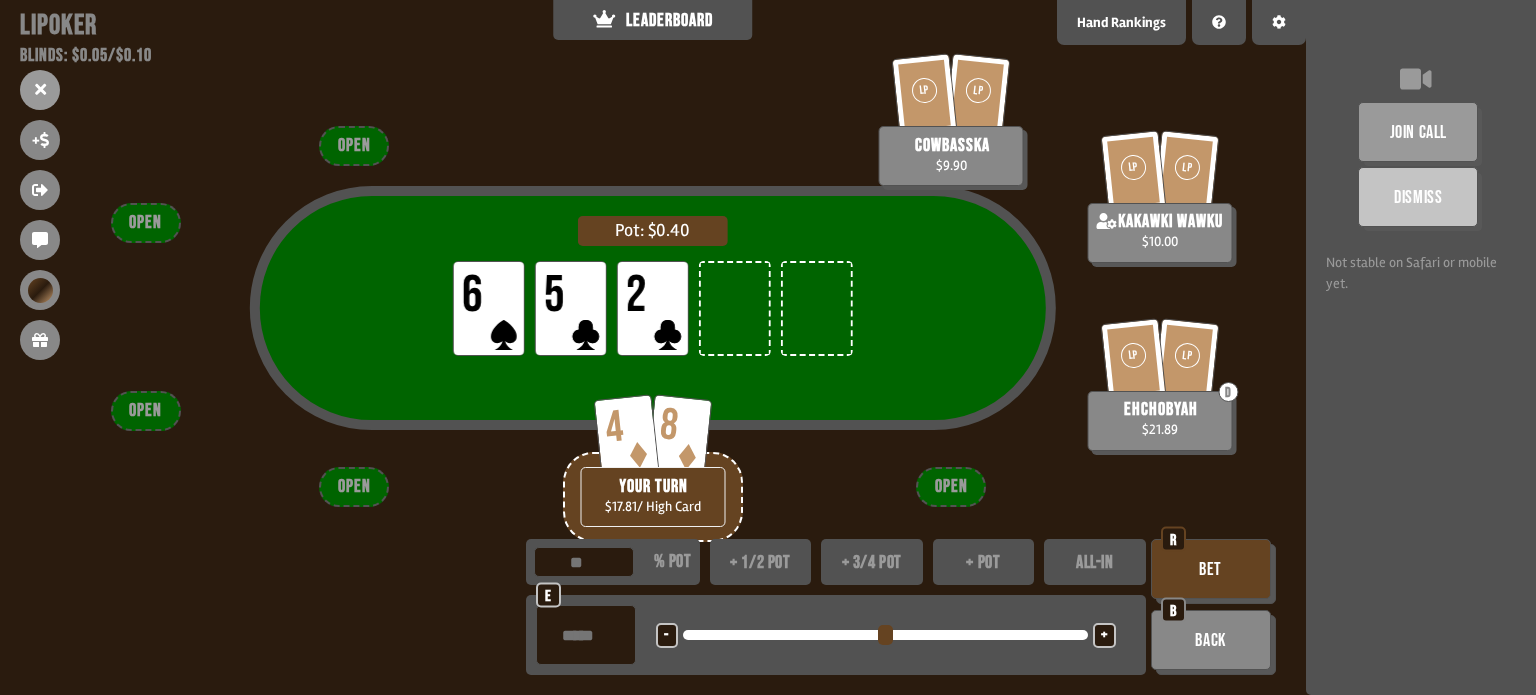 click on "e" at bounding box center [548, 596] 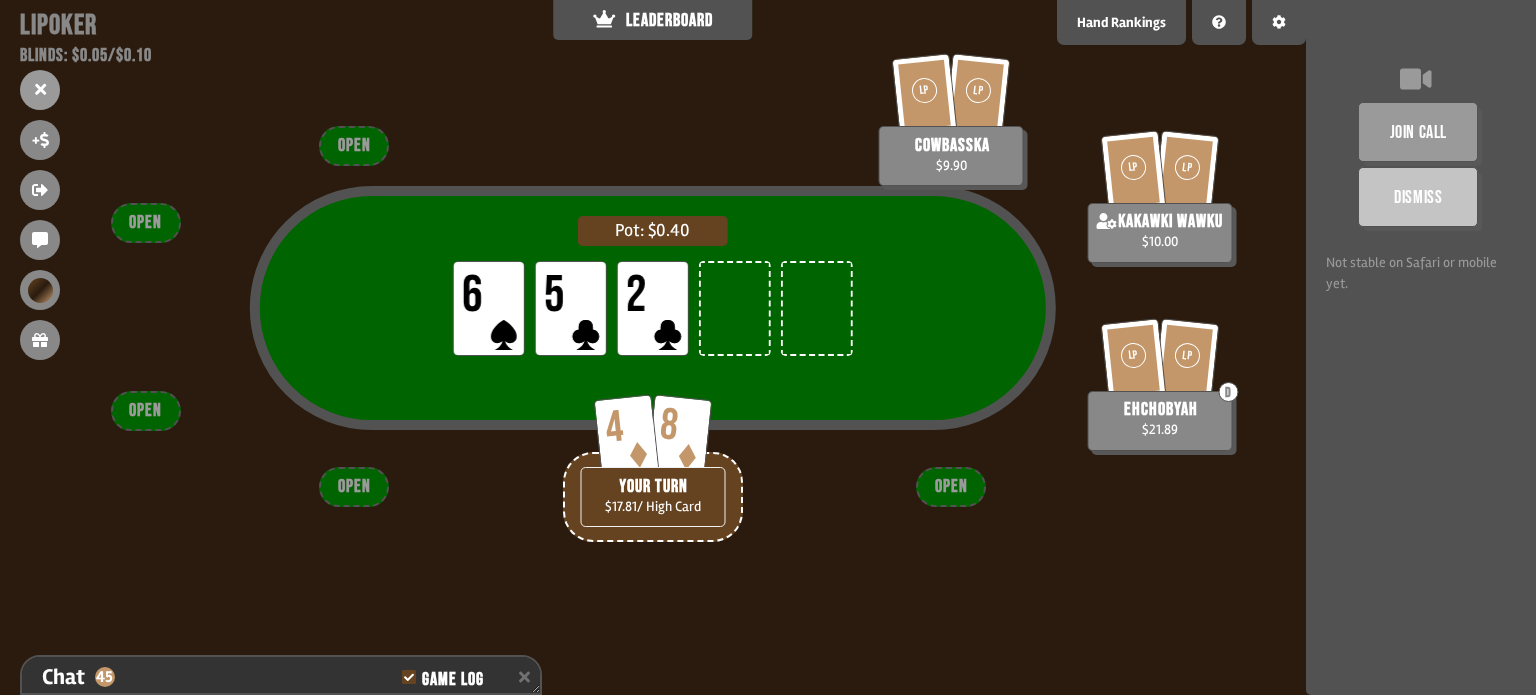 scroll, scrollTop: 1463, scrollLeft: 0, axis: vertical 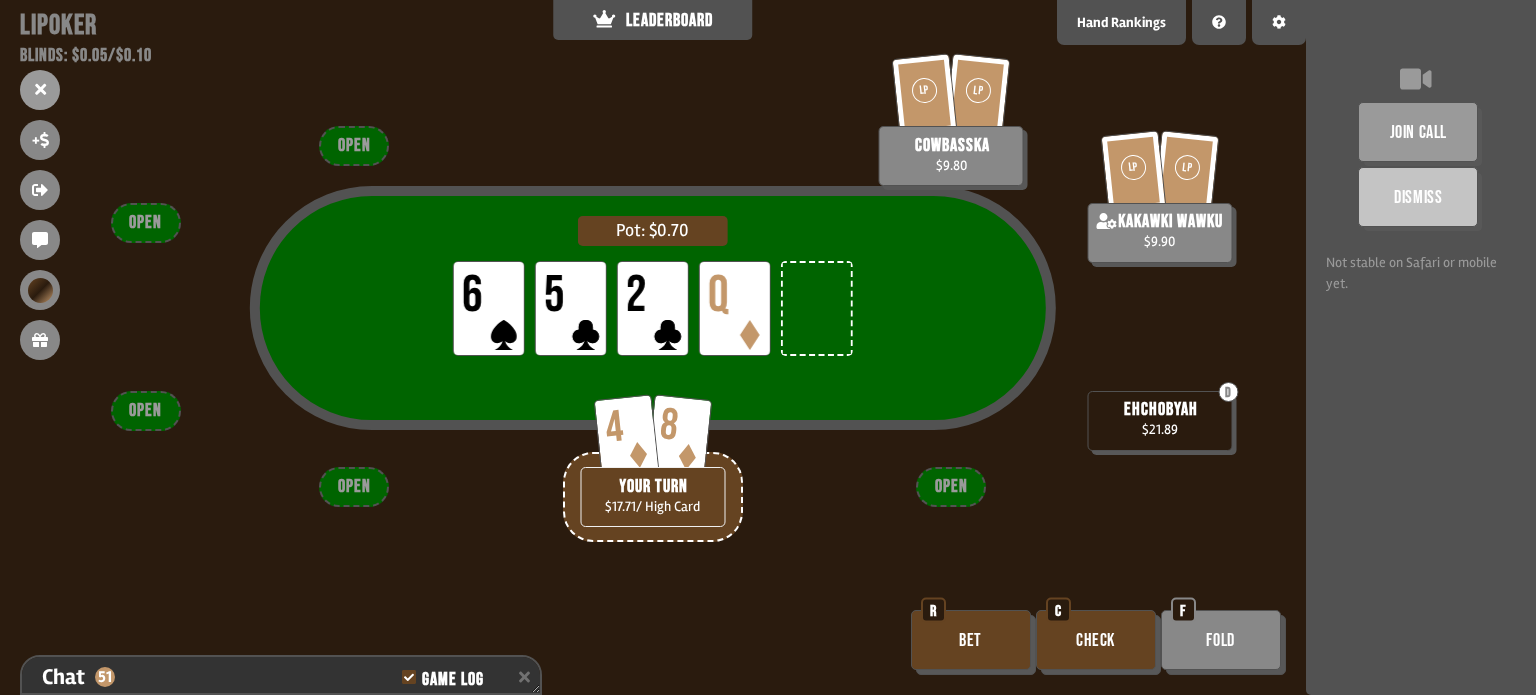 click on "Pot: $0.70   LP 6 LP 5 LP 2 LP Q 4 8 YOUR TURN $17.71   / High Card LP LP cowbasska $9.80  LP LP kakawki wawku $9.90  D ehchobyah  $21.89  OPEN OPEN OPEN OPEN OPEN Bet R Check C Fold F" at bounding box center (653, 347) 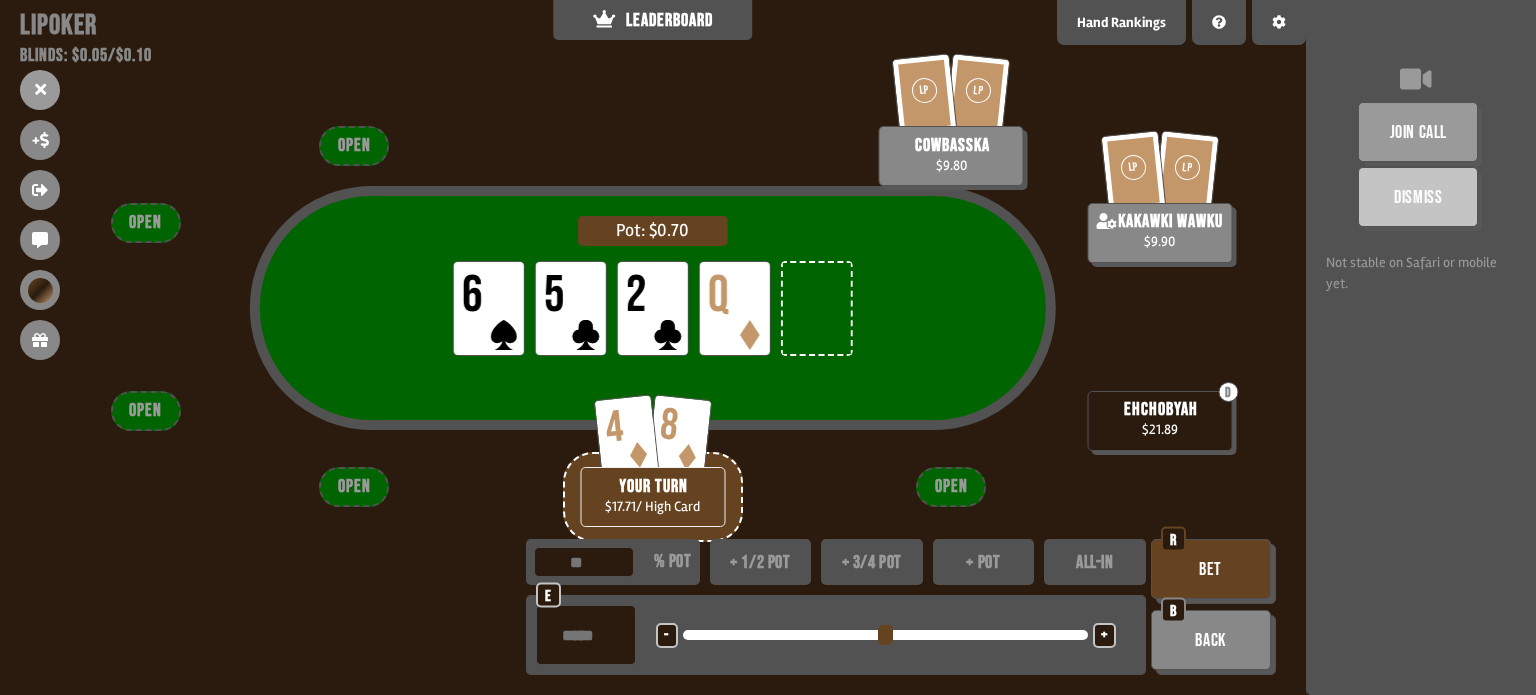 click on "+" at bounding box center (1104, 635) 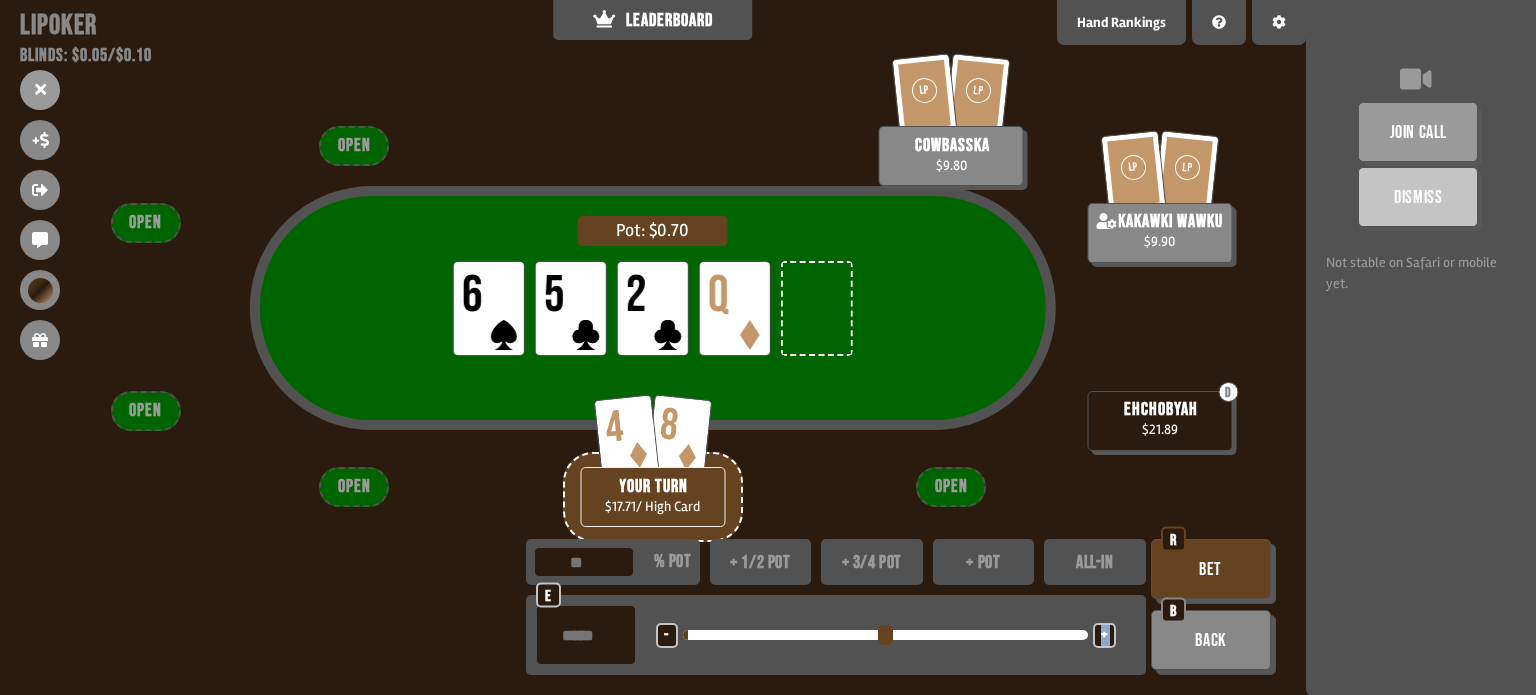 click on "+" at bounding box center [1104, 635] 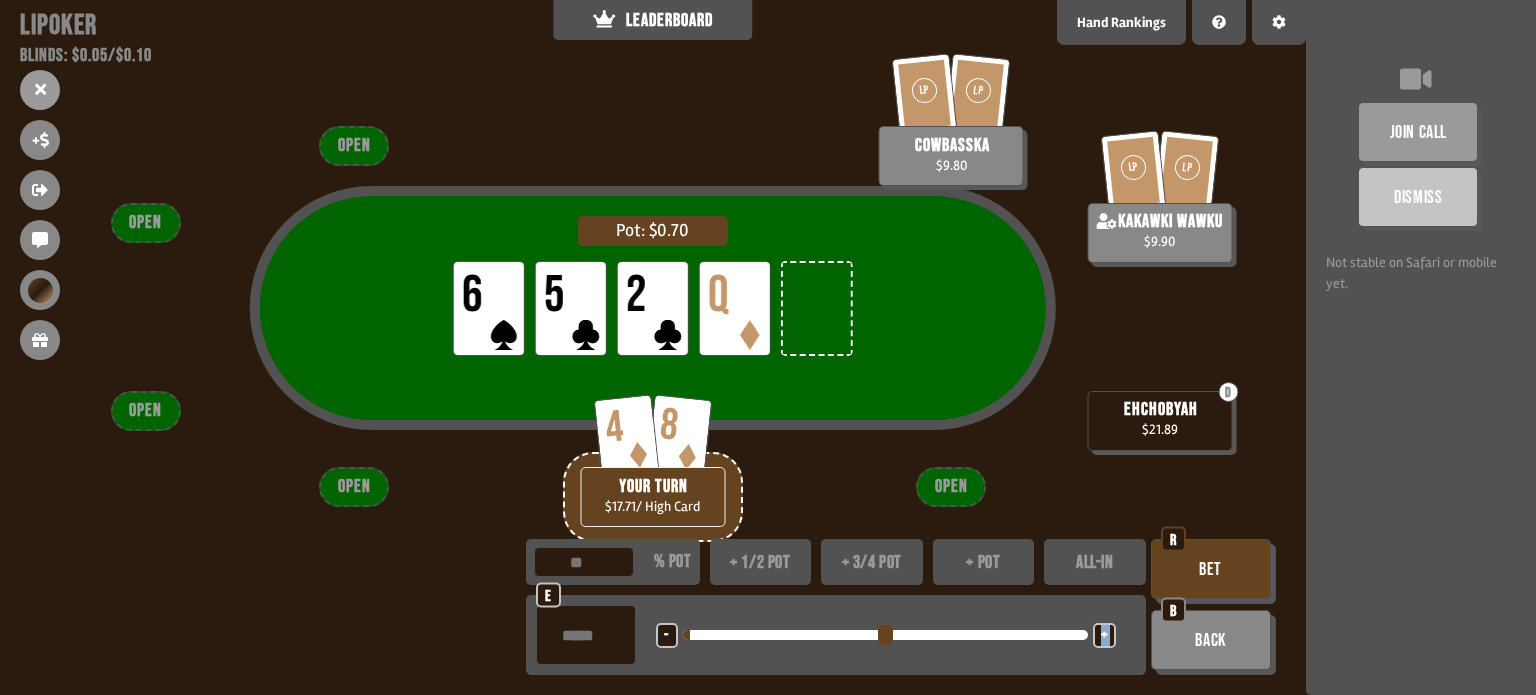 click on "Bet" at bounding box center [1211, 569] 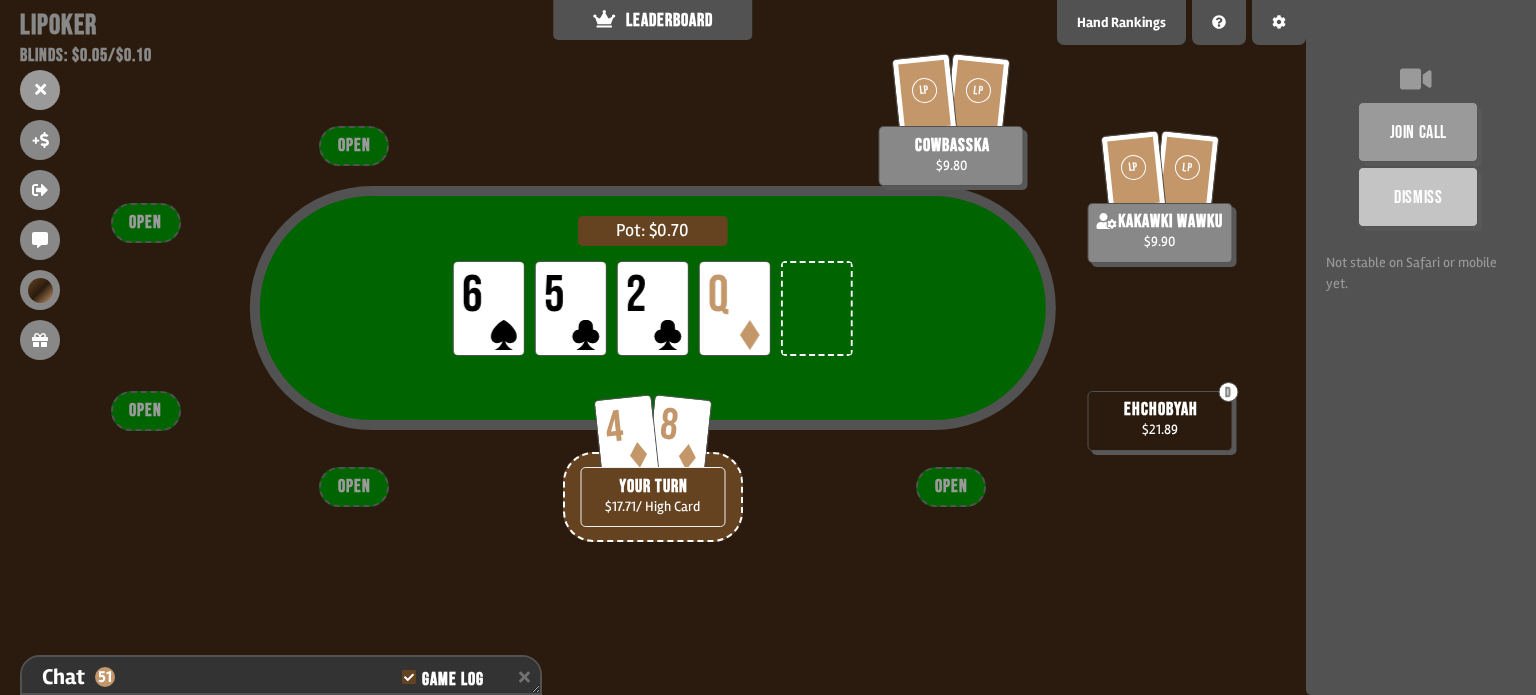 scroll, scrollTop: 1636, scrollLeft: 0, axis: vertical 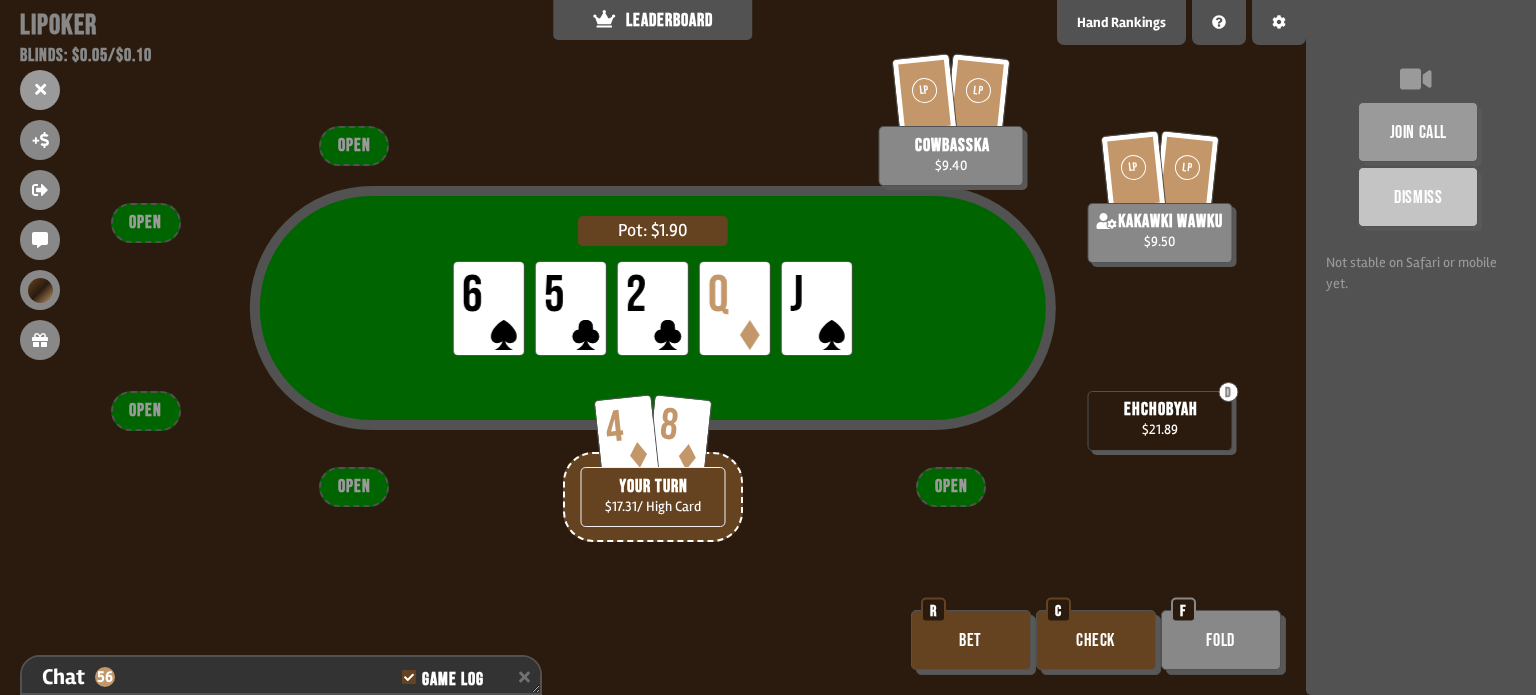 click on "Check" at bounding box center (1096, 640) 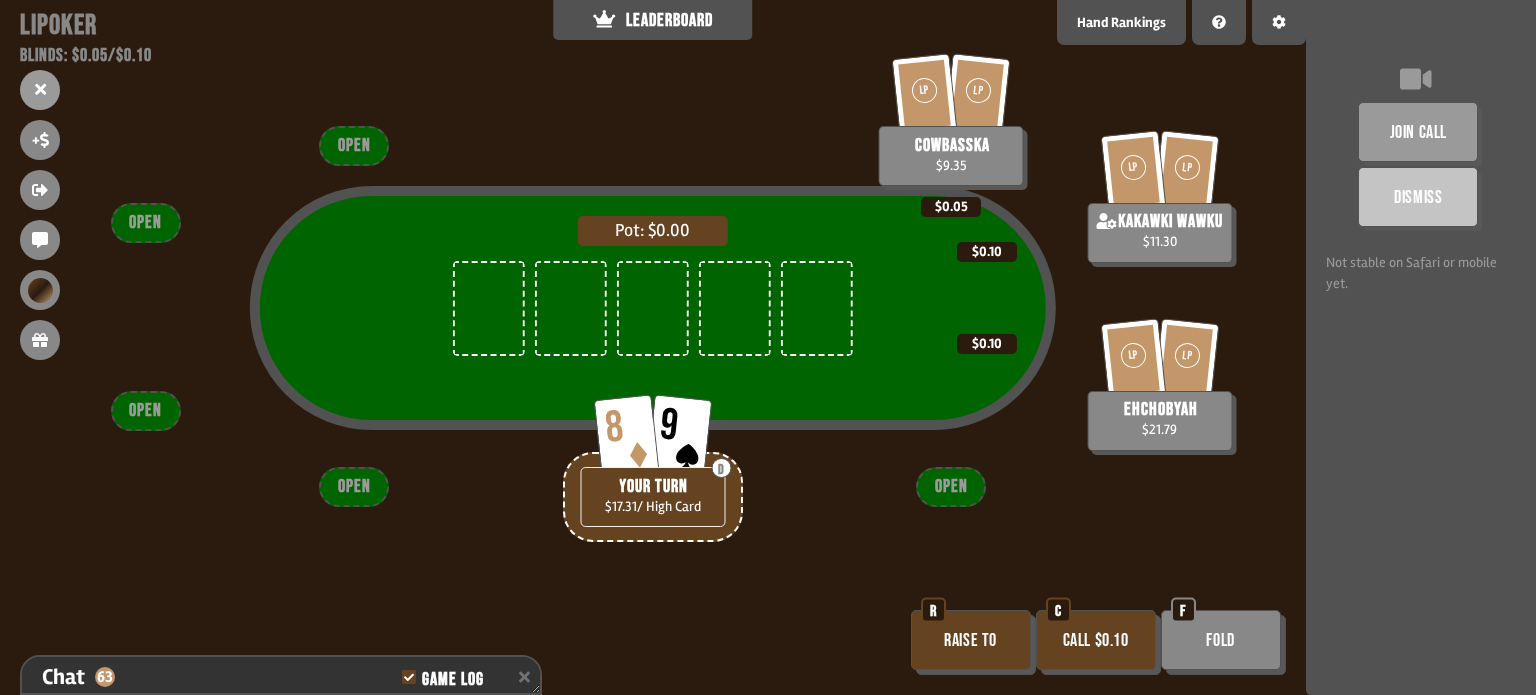 click on "Raise to" at bounding box center (971, 640) 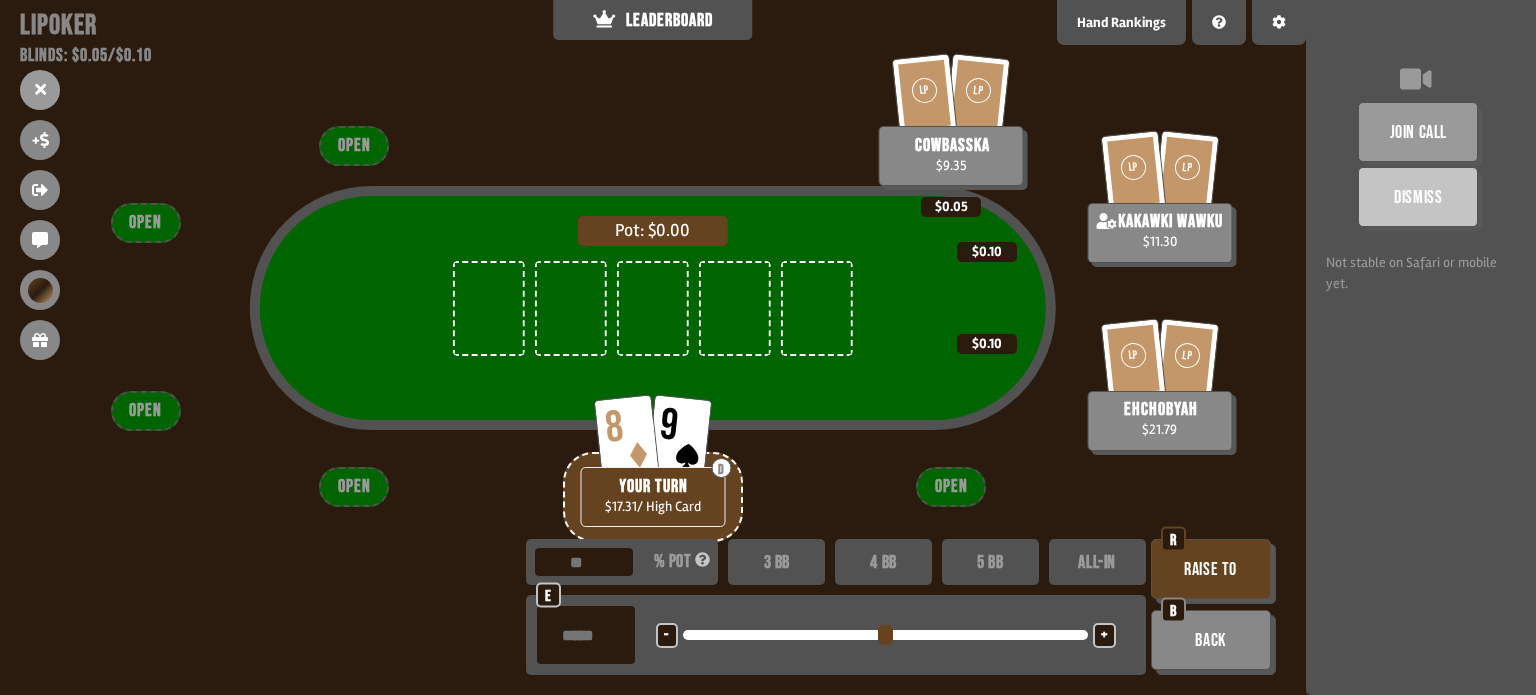 click on "+" at bounding box center (1104, 635) 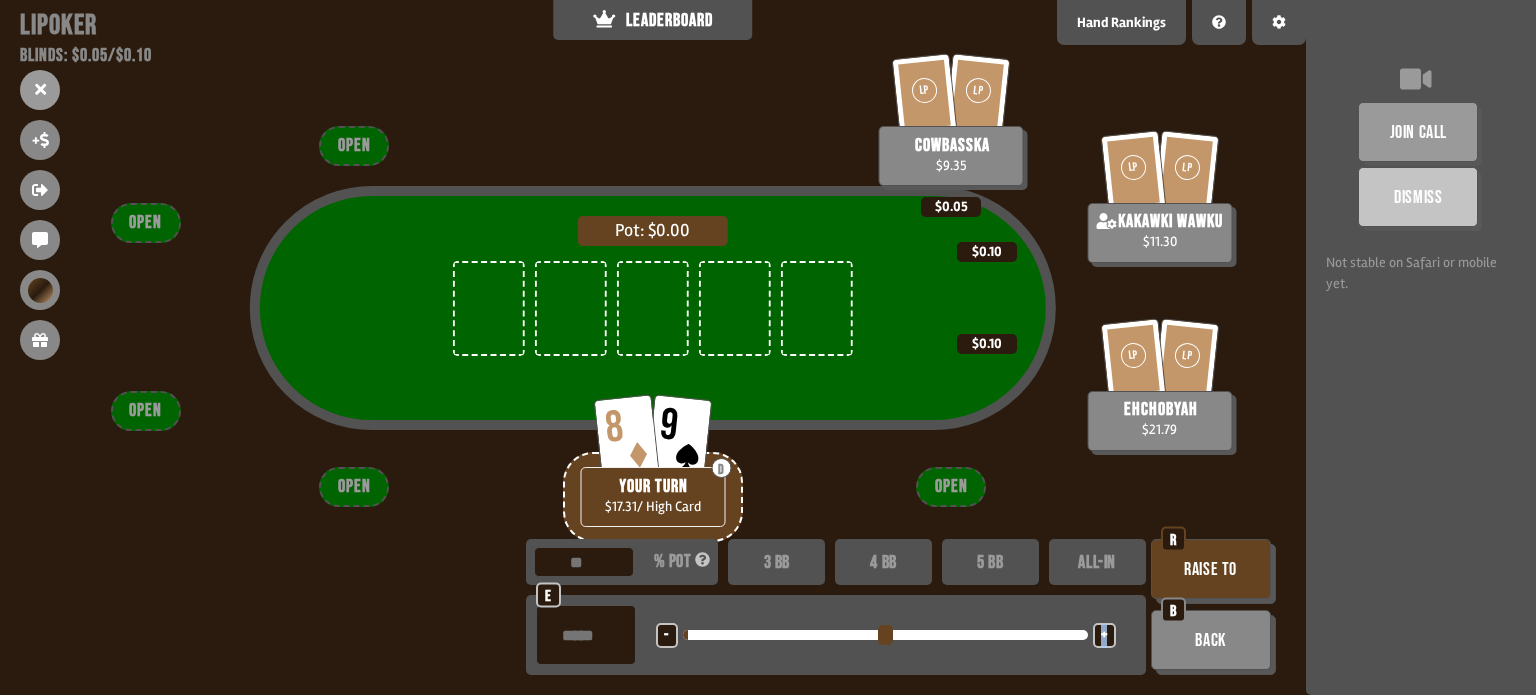 type on "**" 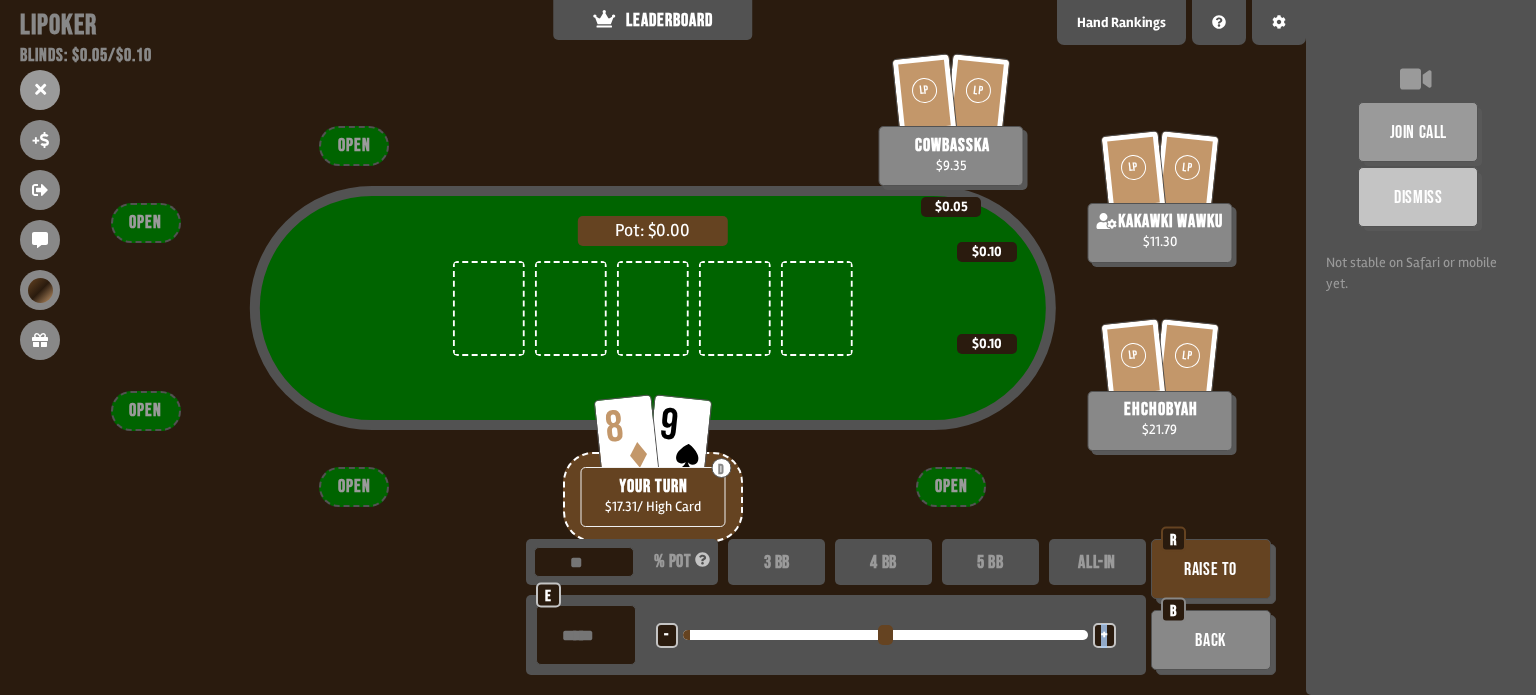 click on "Raise to" at bounding box center [1211, 569] 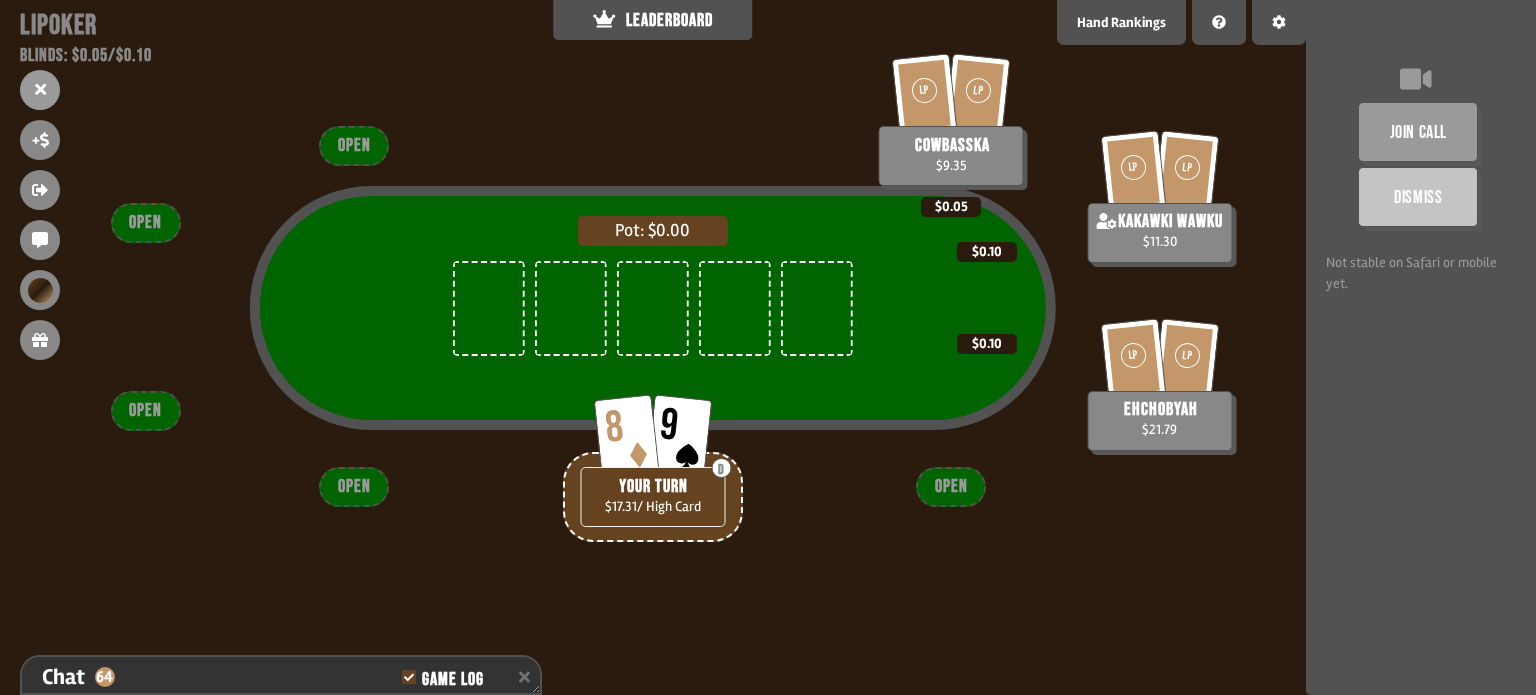 scroll, scrollTop: 2014, scrollLeft: 0, axis: vertical 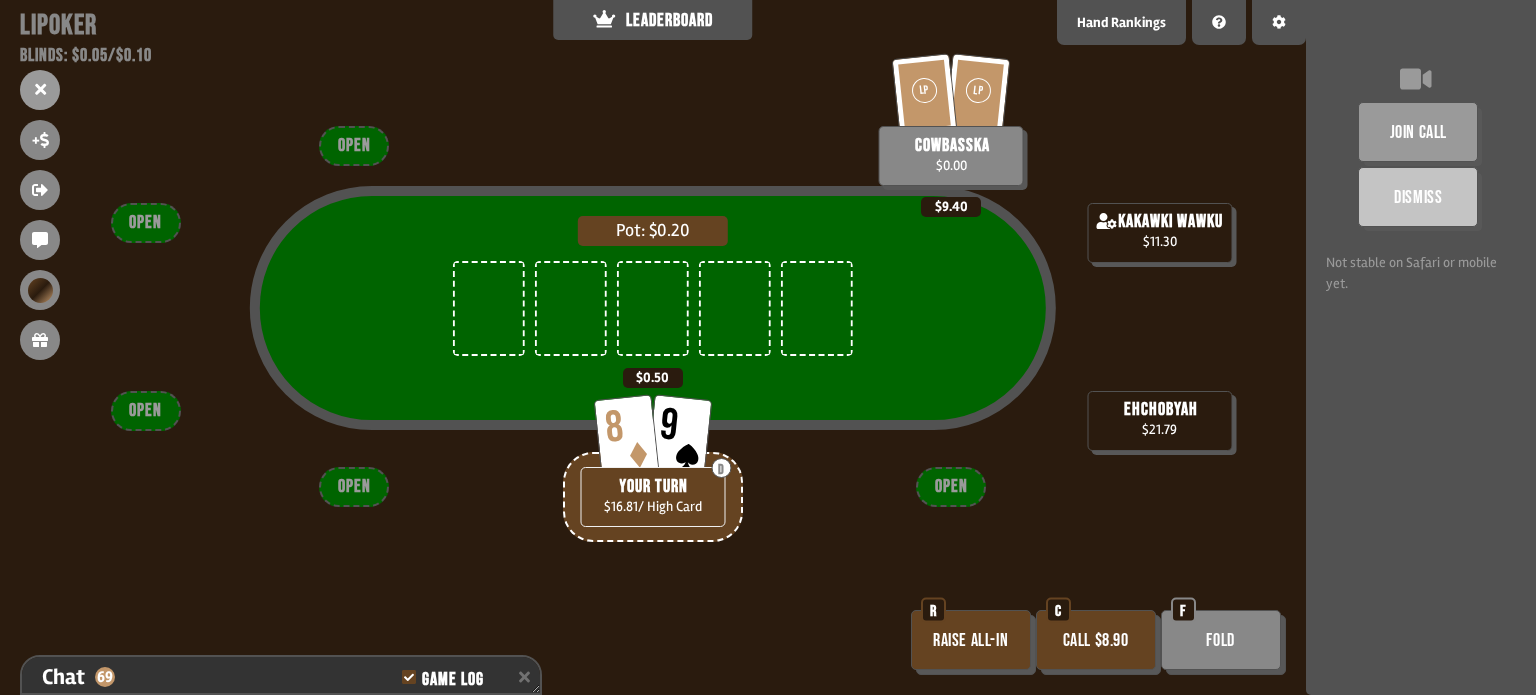 click on "Raise all-in" at bounding box center (971, 640) 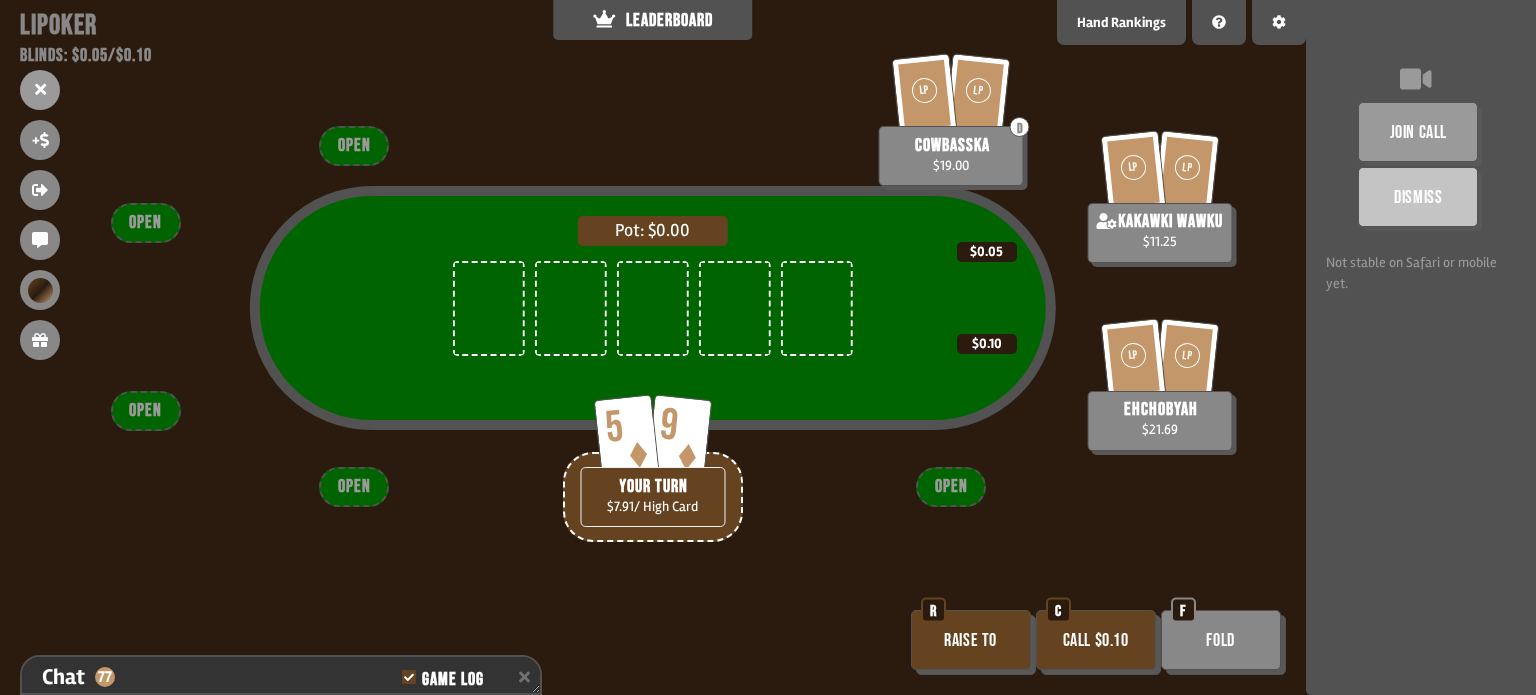 click on "Call $0.10" at bounding box center (1096, 640) 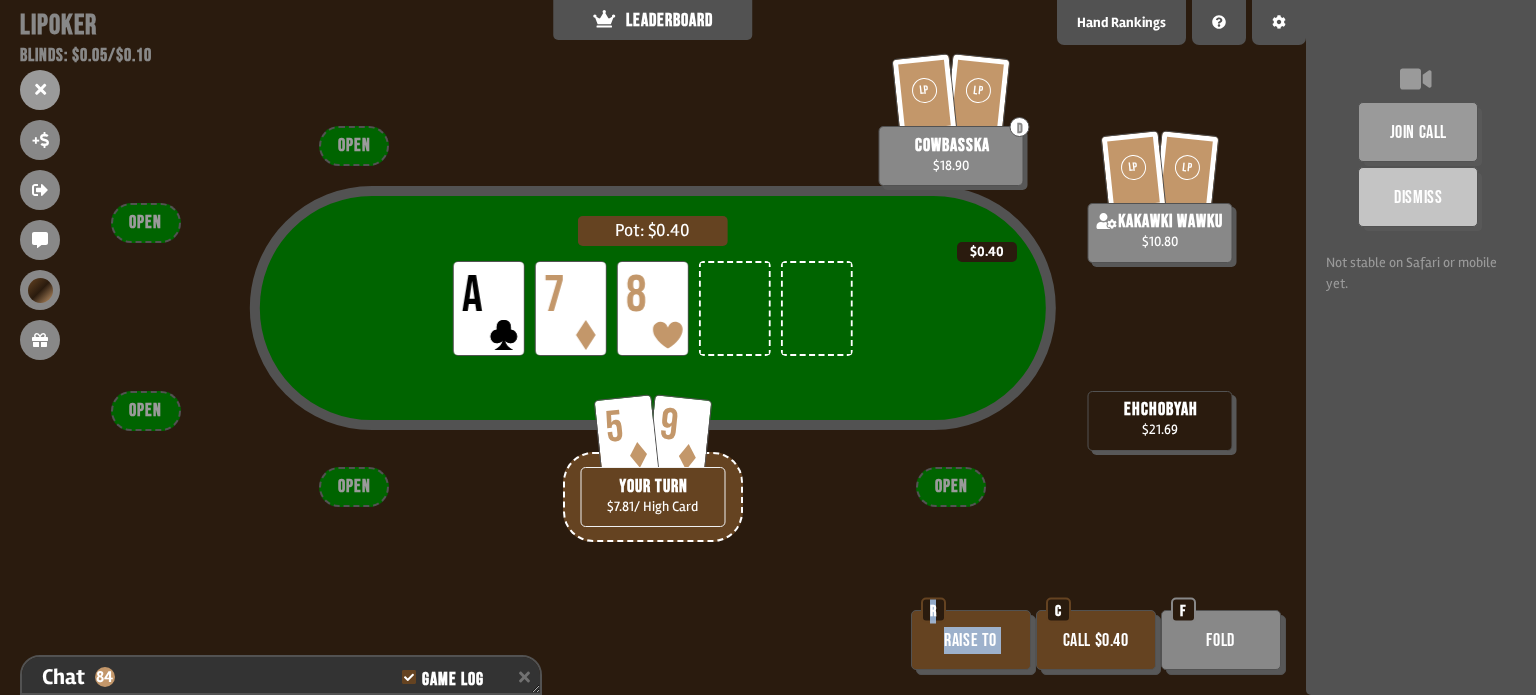 drag, startPoint x: 935, startPoint y: 599, endPoint x: 941, endPoint y: 629, distance: 30.594116 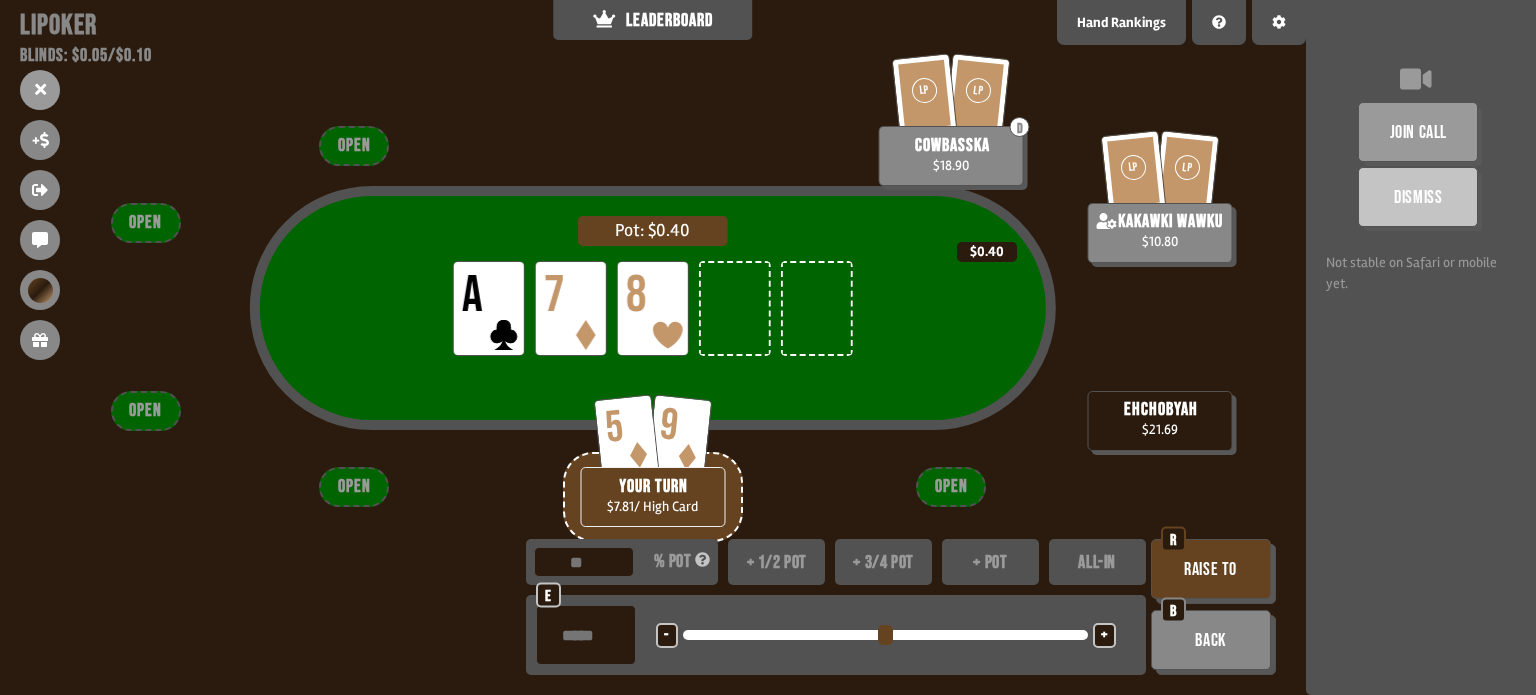click on "Raise to" at bounding box center (1211, 569) 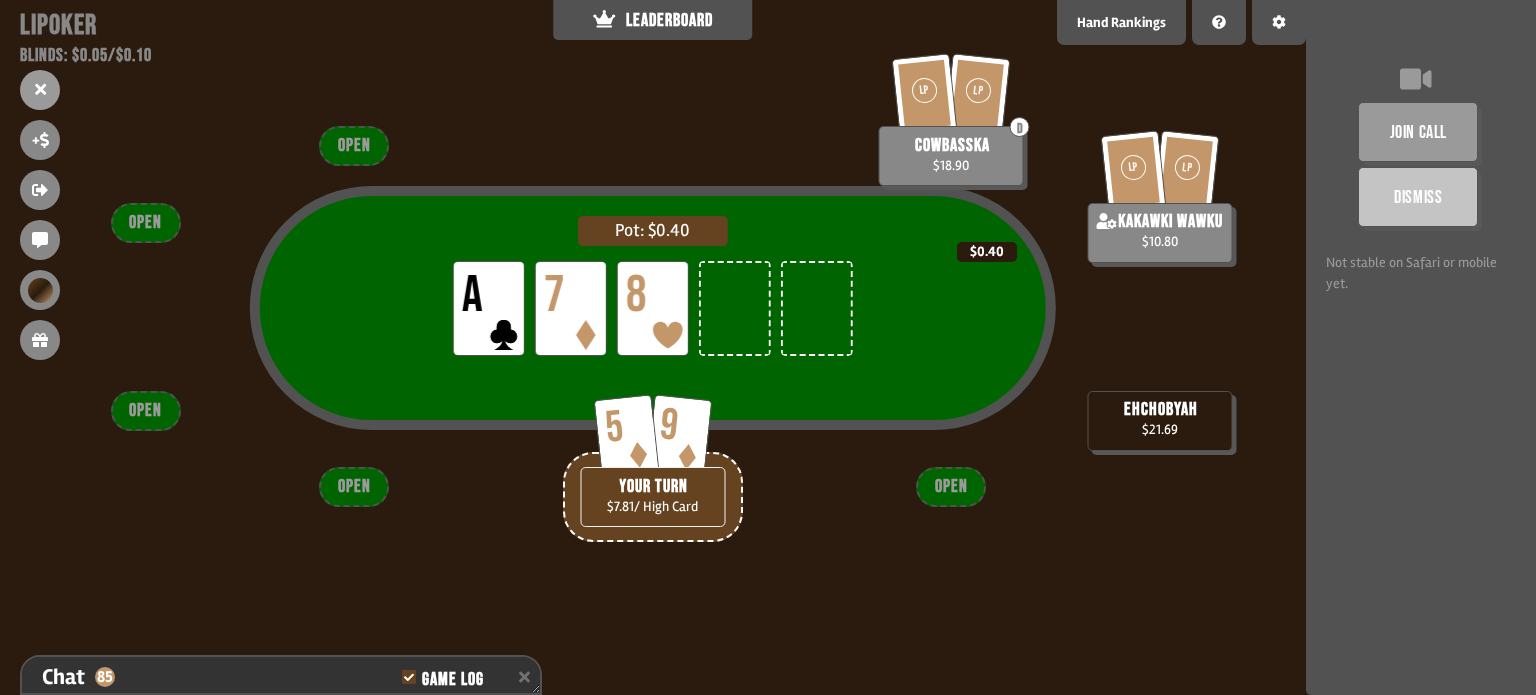 scroll, scrollTop: 2623, scrollLeft: 0, axis: vertical 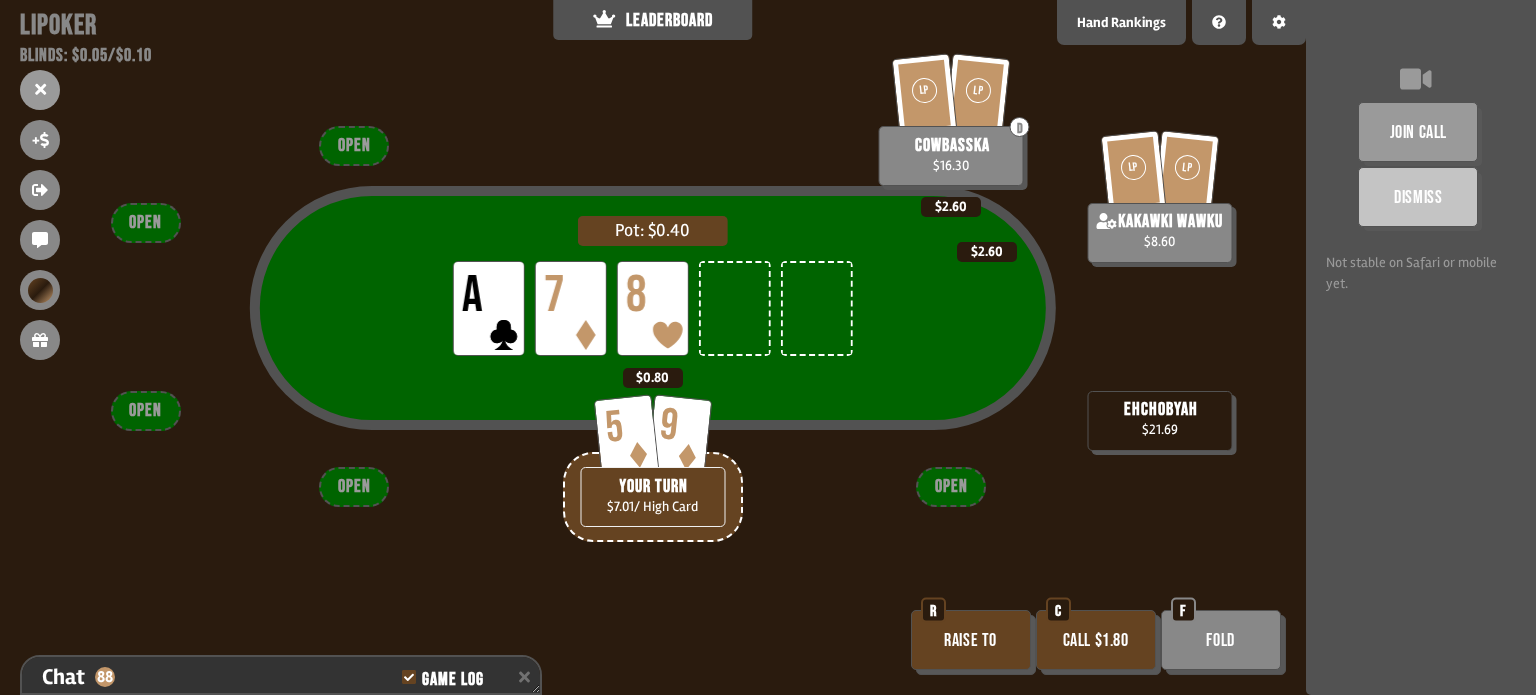 click on "Call $1.80" at bounding box center [1096, 640] 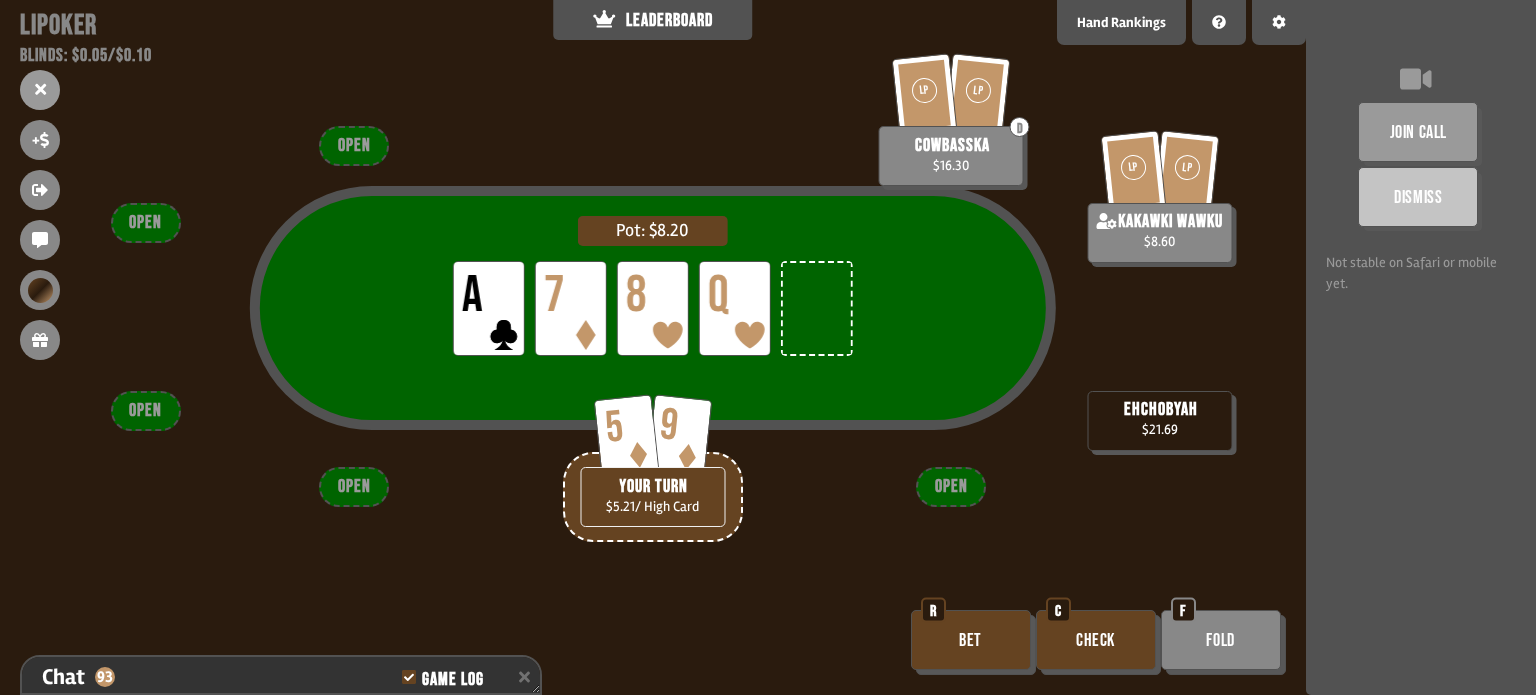 click on "Bet" at bounding box center [971, 640] 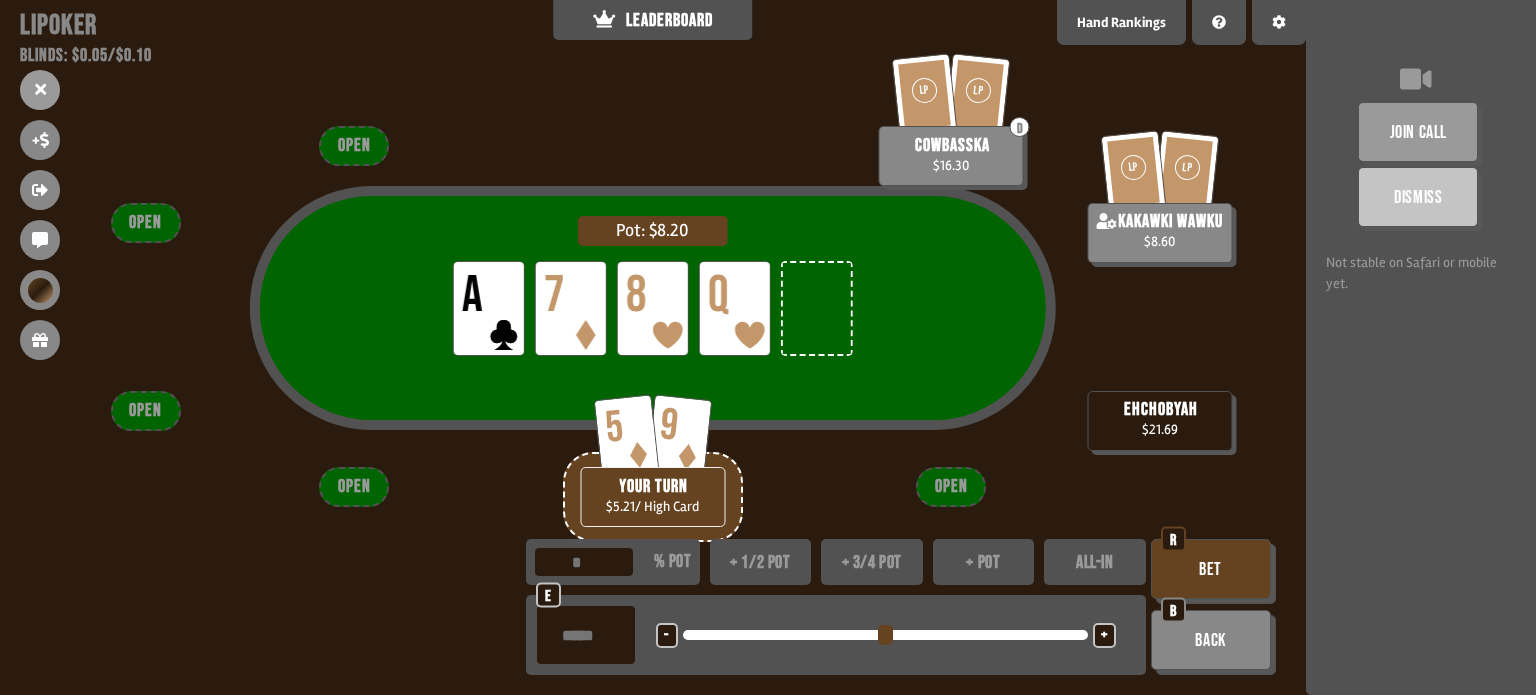 click on "+ 1/2 pot" at bounding box center (761, 562) 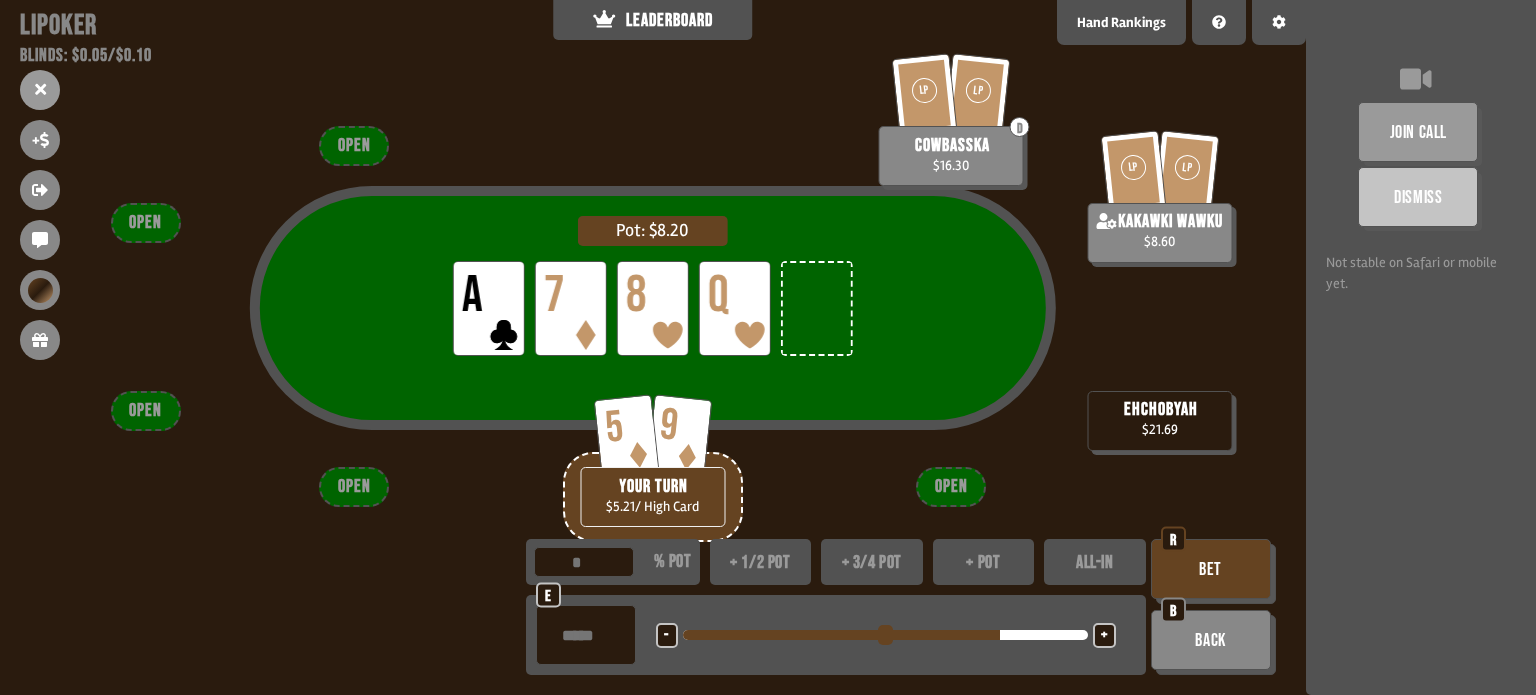 type on "**" 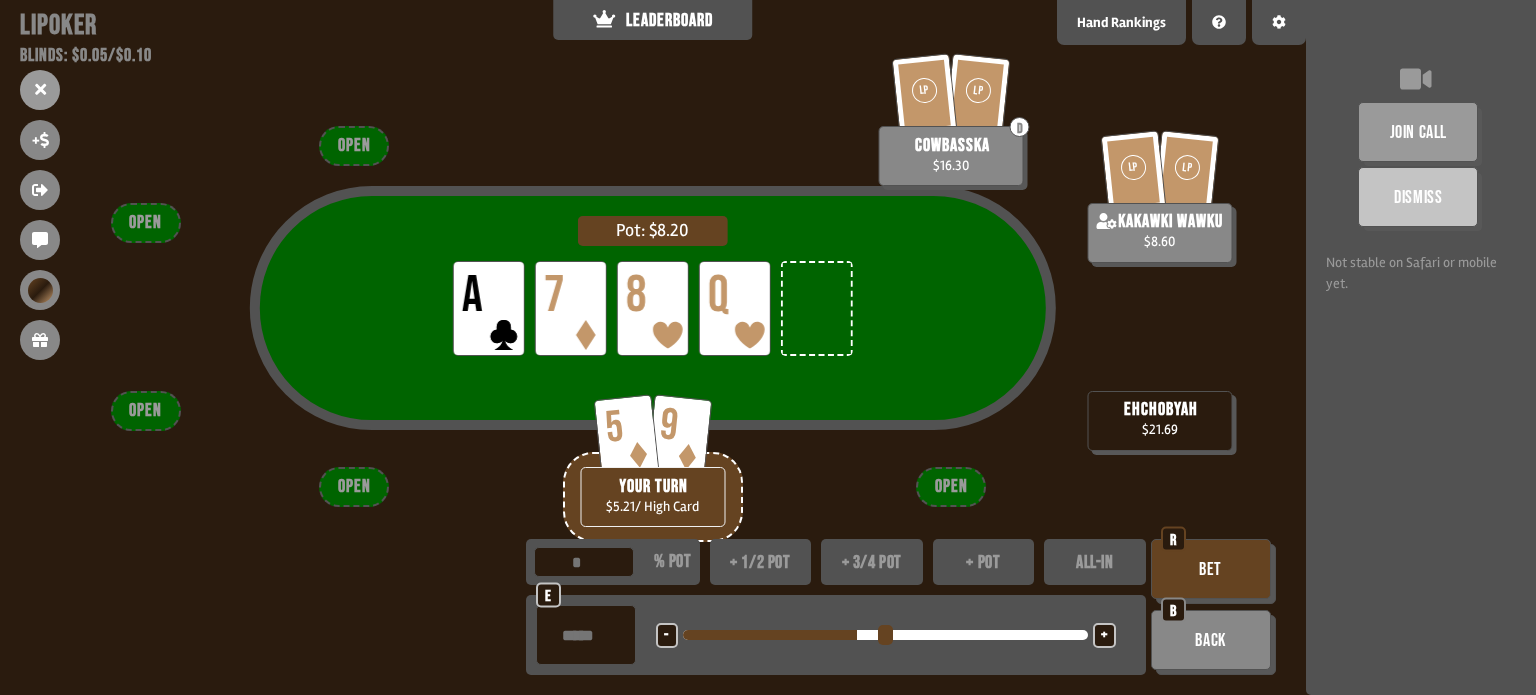 type on "**" 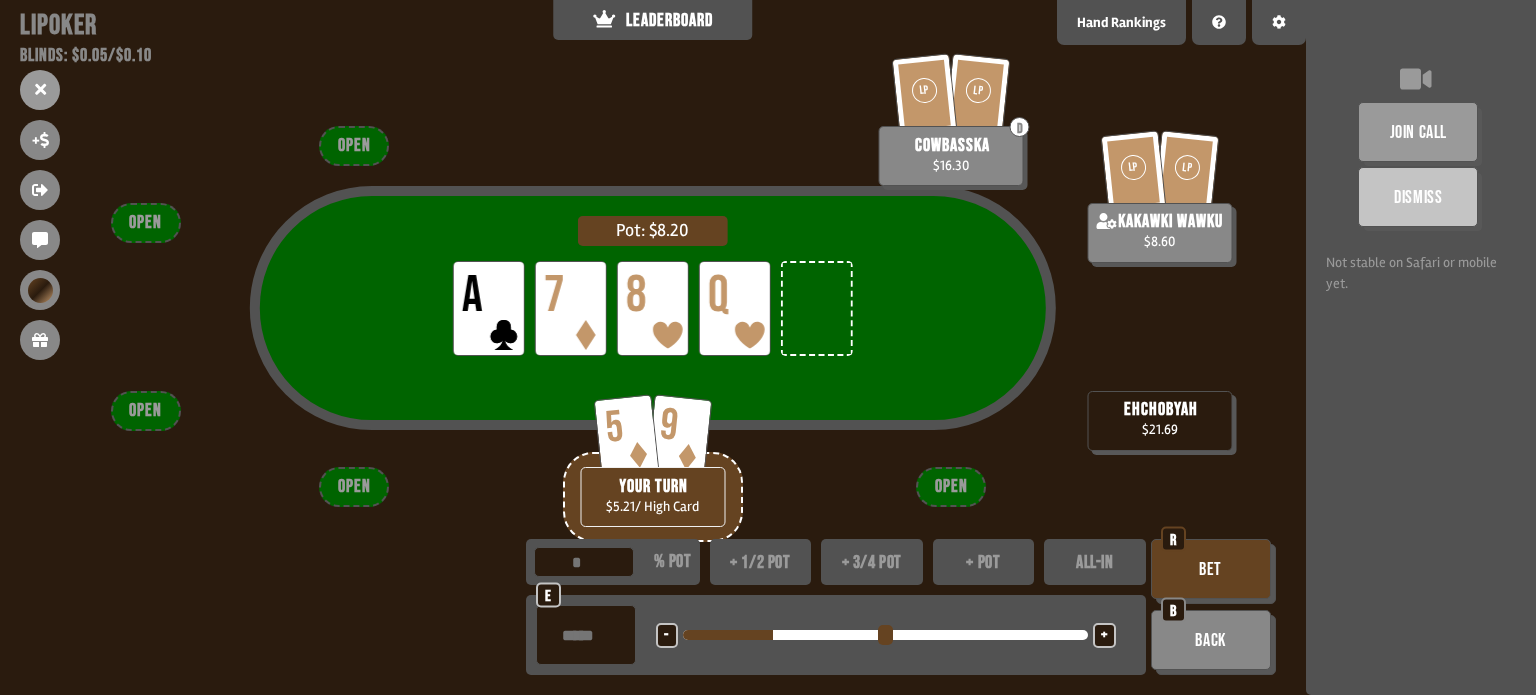 drag, startPoint x: 948, startPoint y: 632, endPoint x: 776, endPoint y: 624, distance: 172.18594 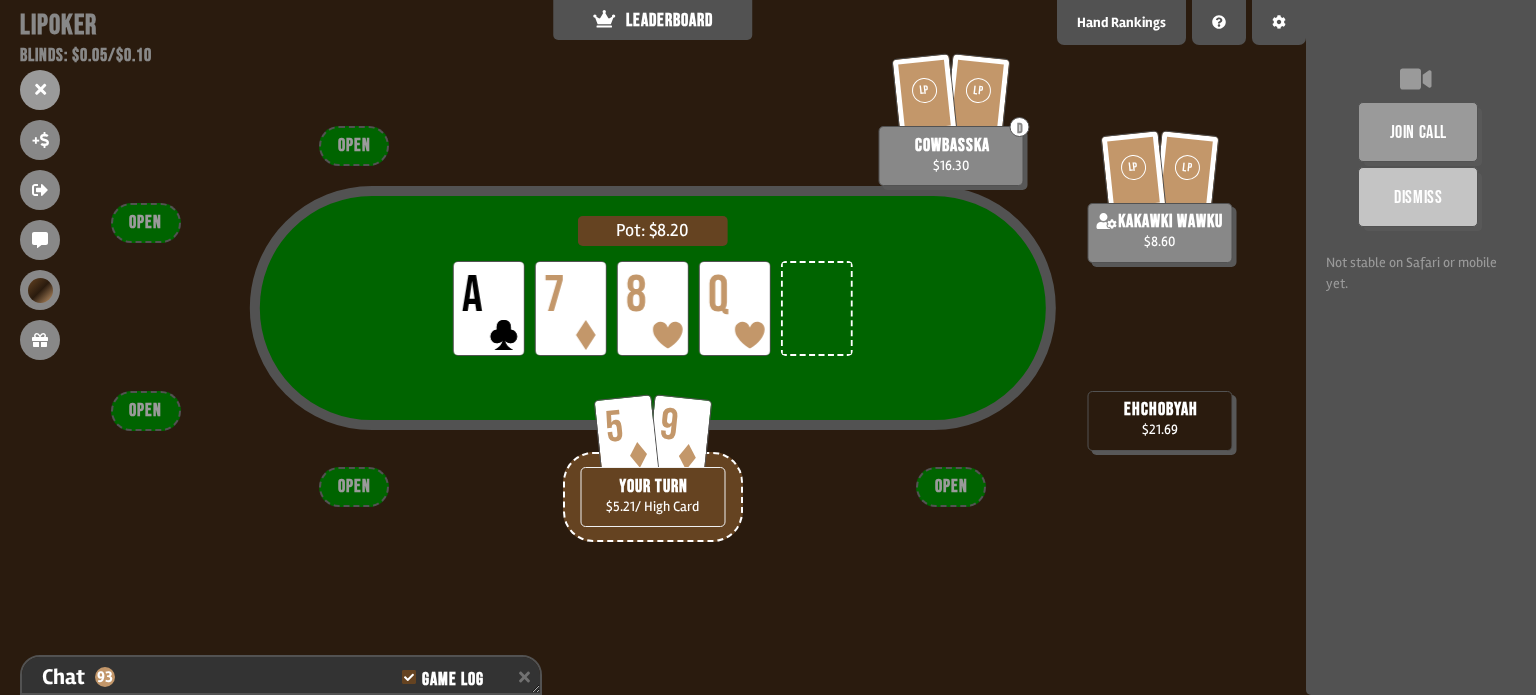scroll, scrollTop: 2855, scrollLeft: 0, axis: vertical 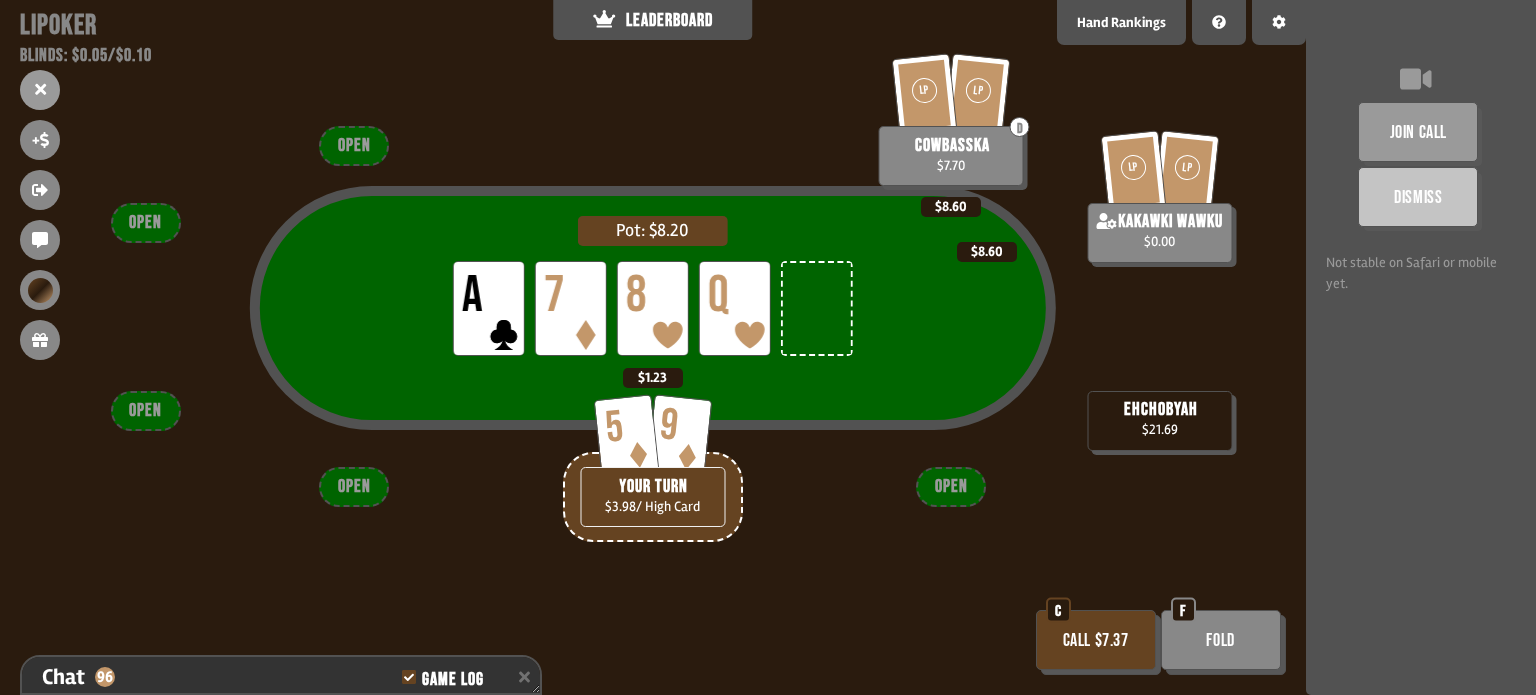 click on "Call $7.37" at bounding box center [1096, 640] 